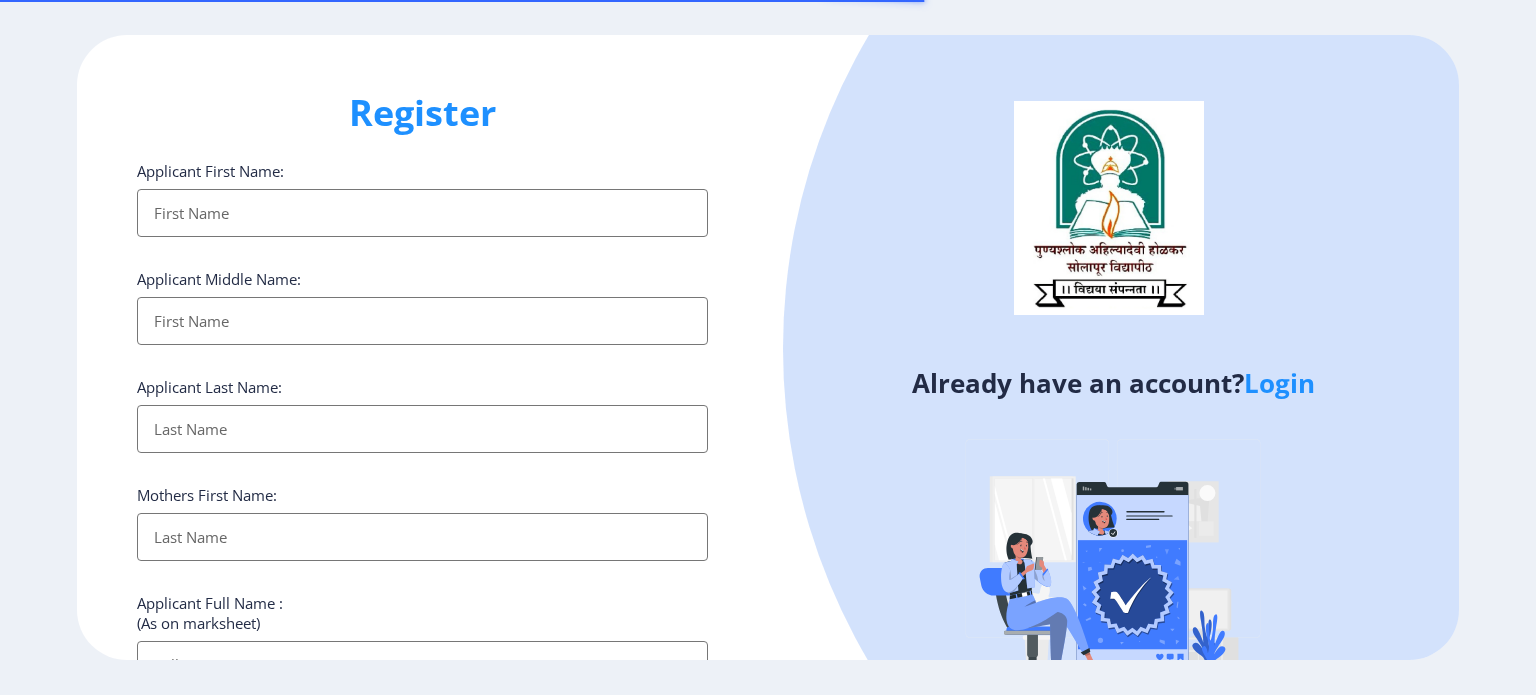 select 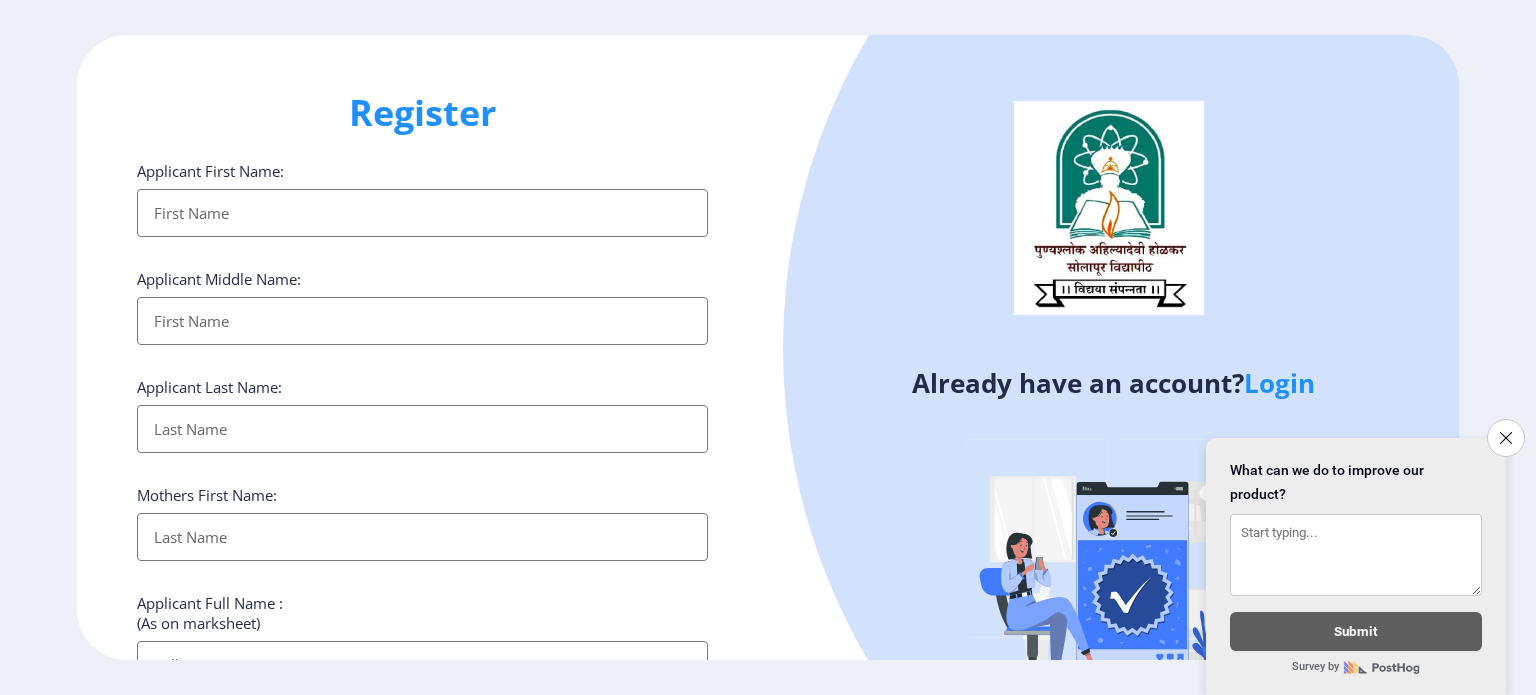 click on "Login" 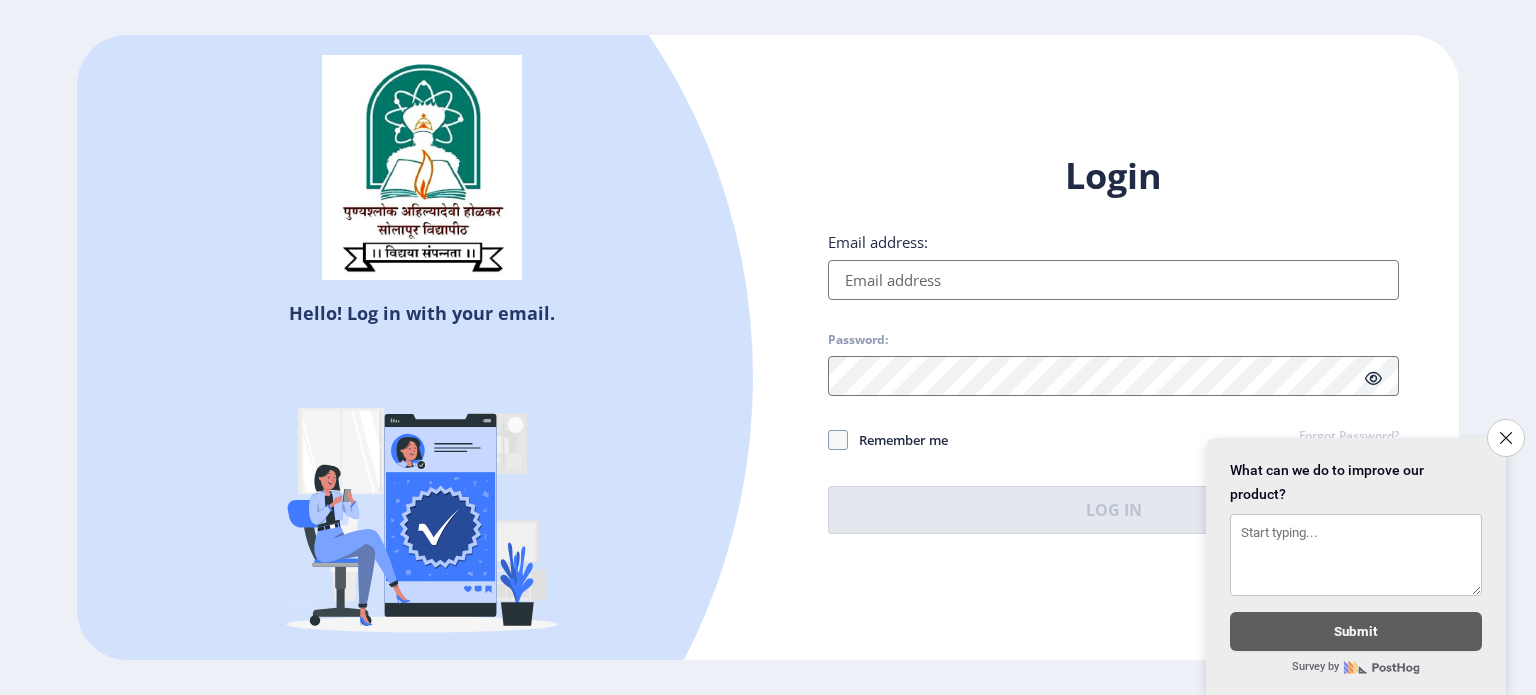 click on "Email address:" at bounding box center (1113, 280) 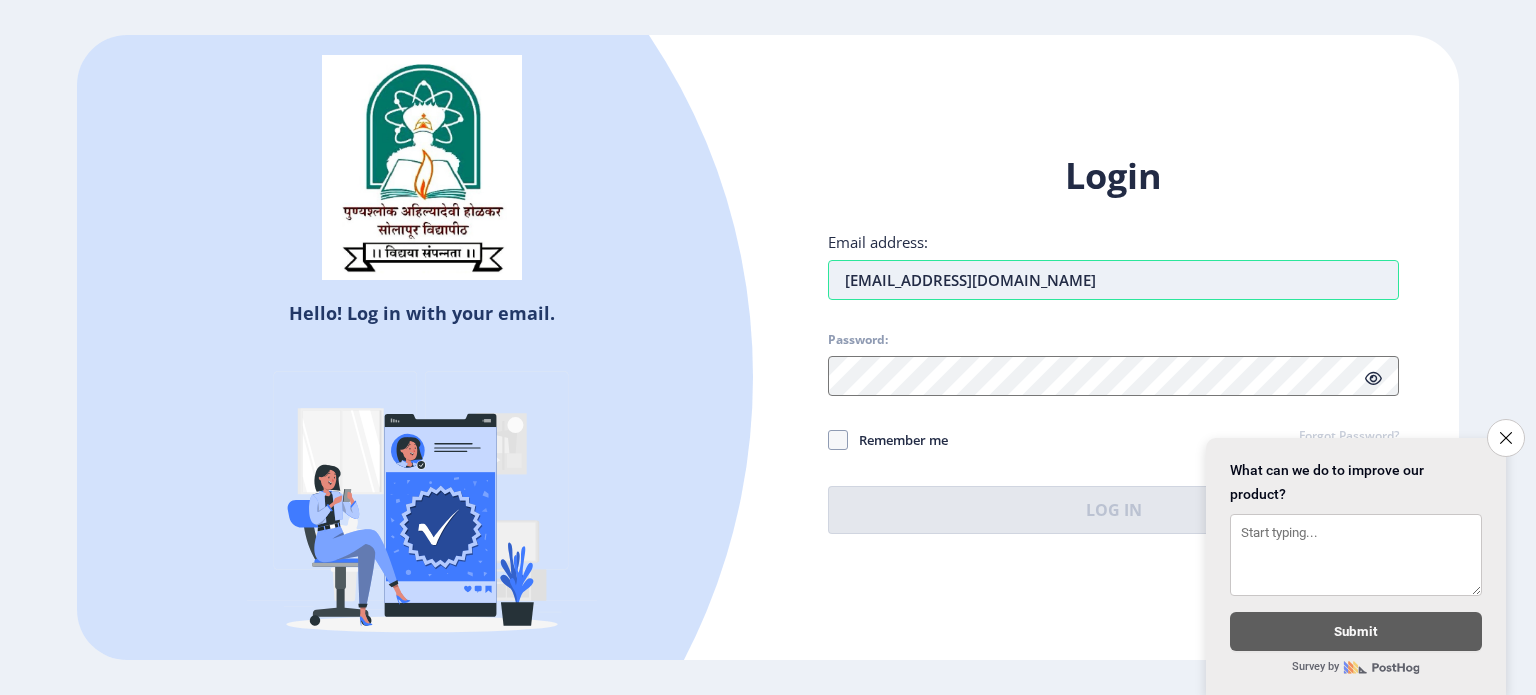 type on "[EMAIL_ADDRESS][DOMAIN_NAME]" 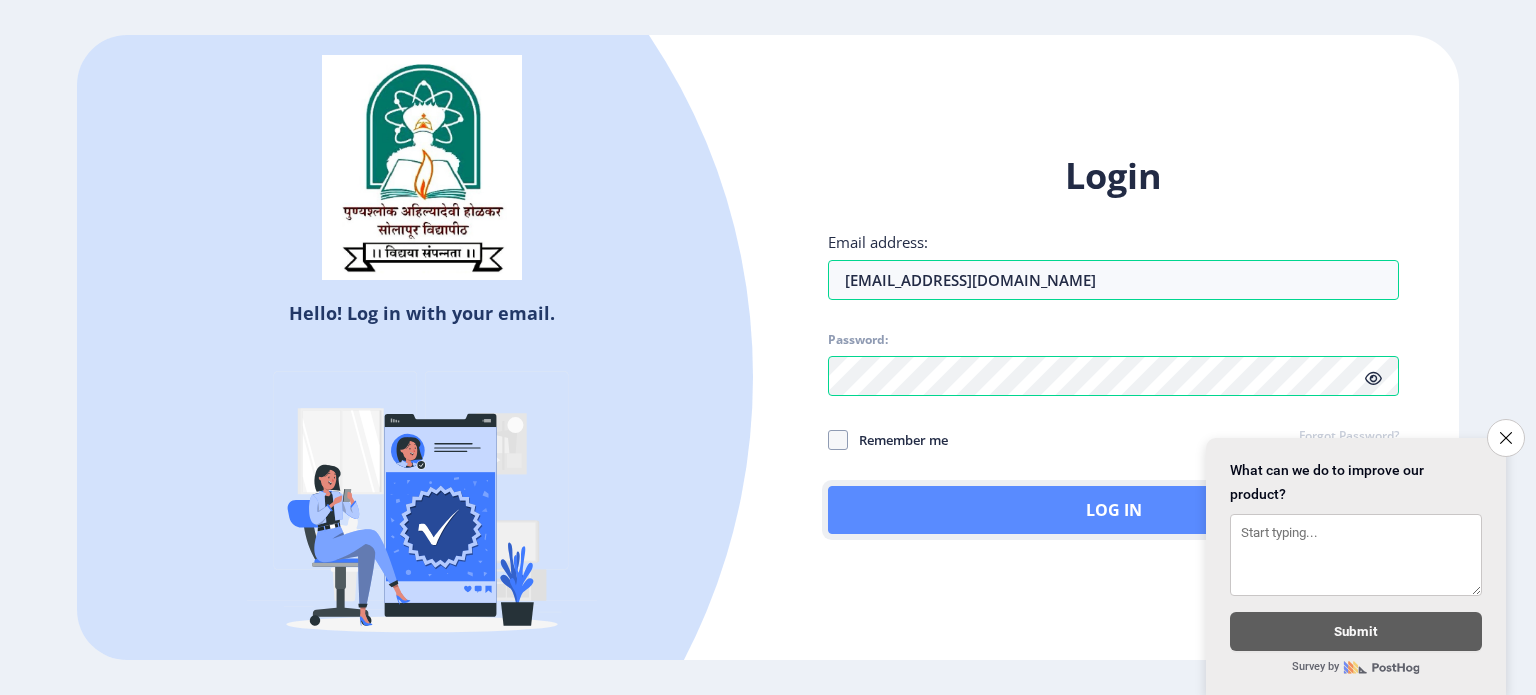 click on "Log In" 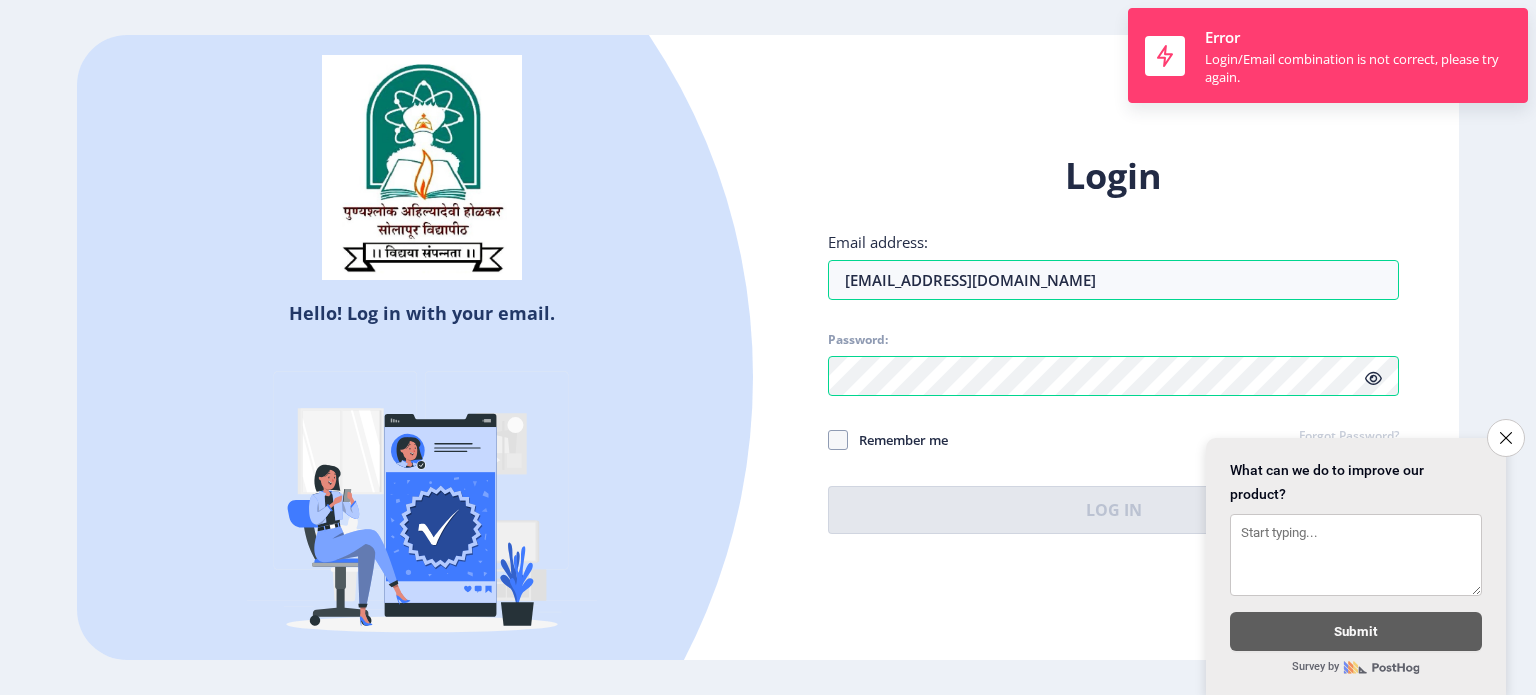 drag, startPoint x: 1503, startPoint y: 432, endPoint x: 1508, endPoint y: 442, distance: 11.18034 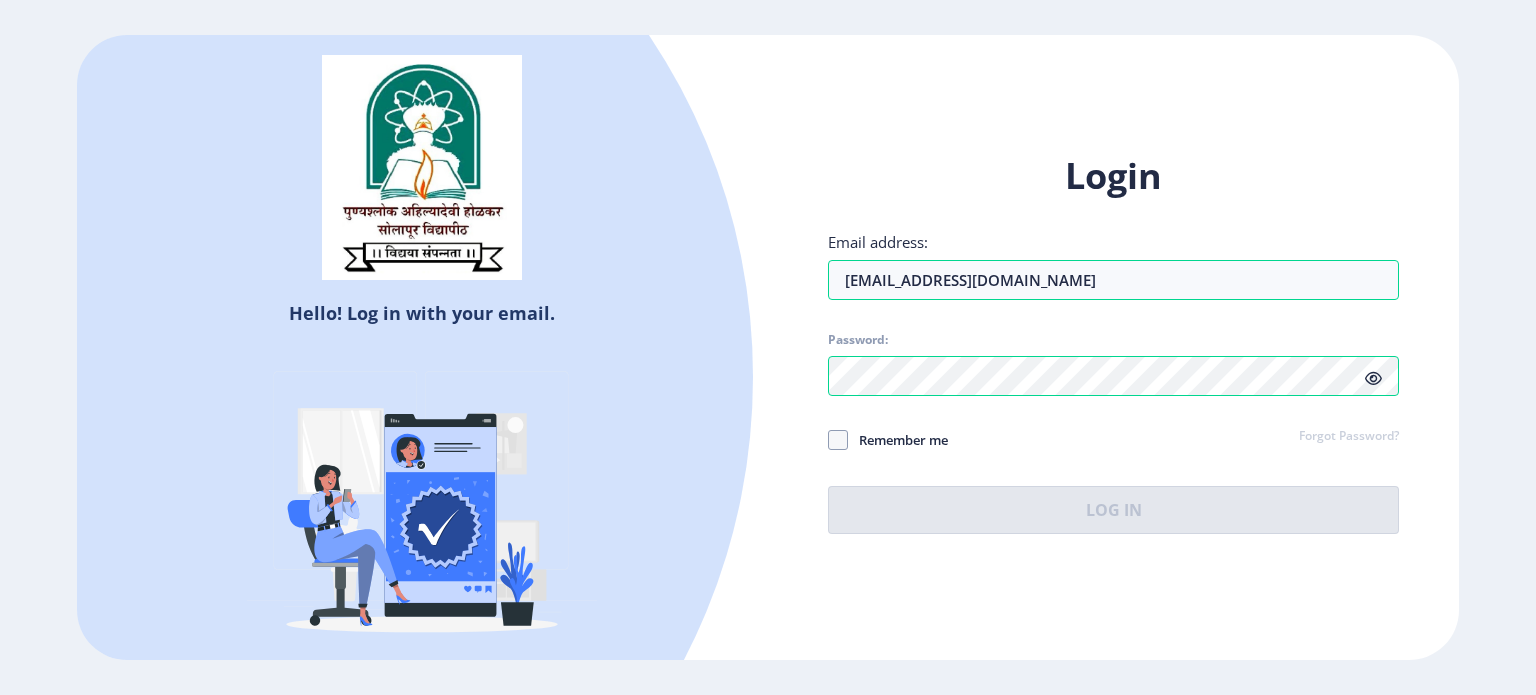 click 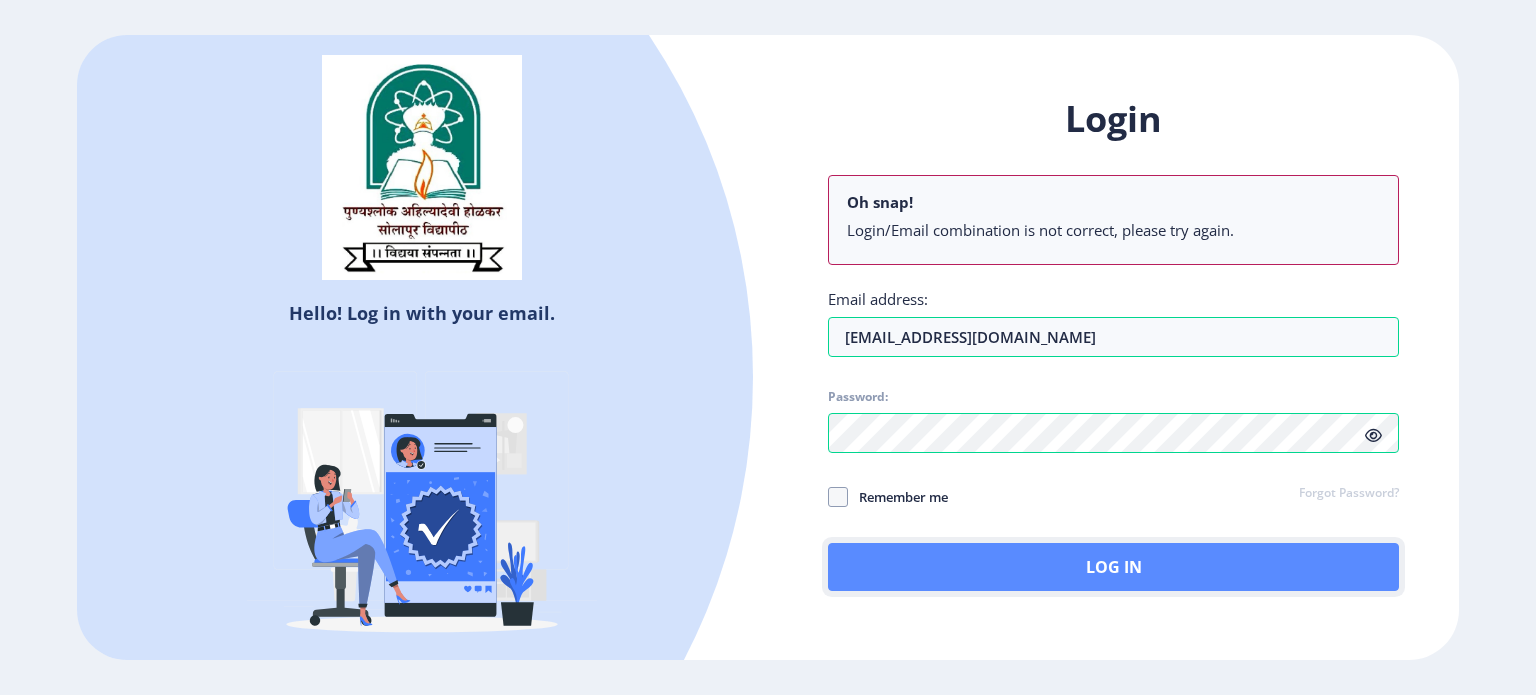 click on "Log In" 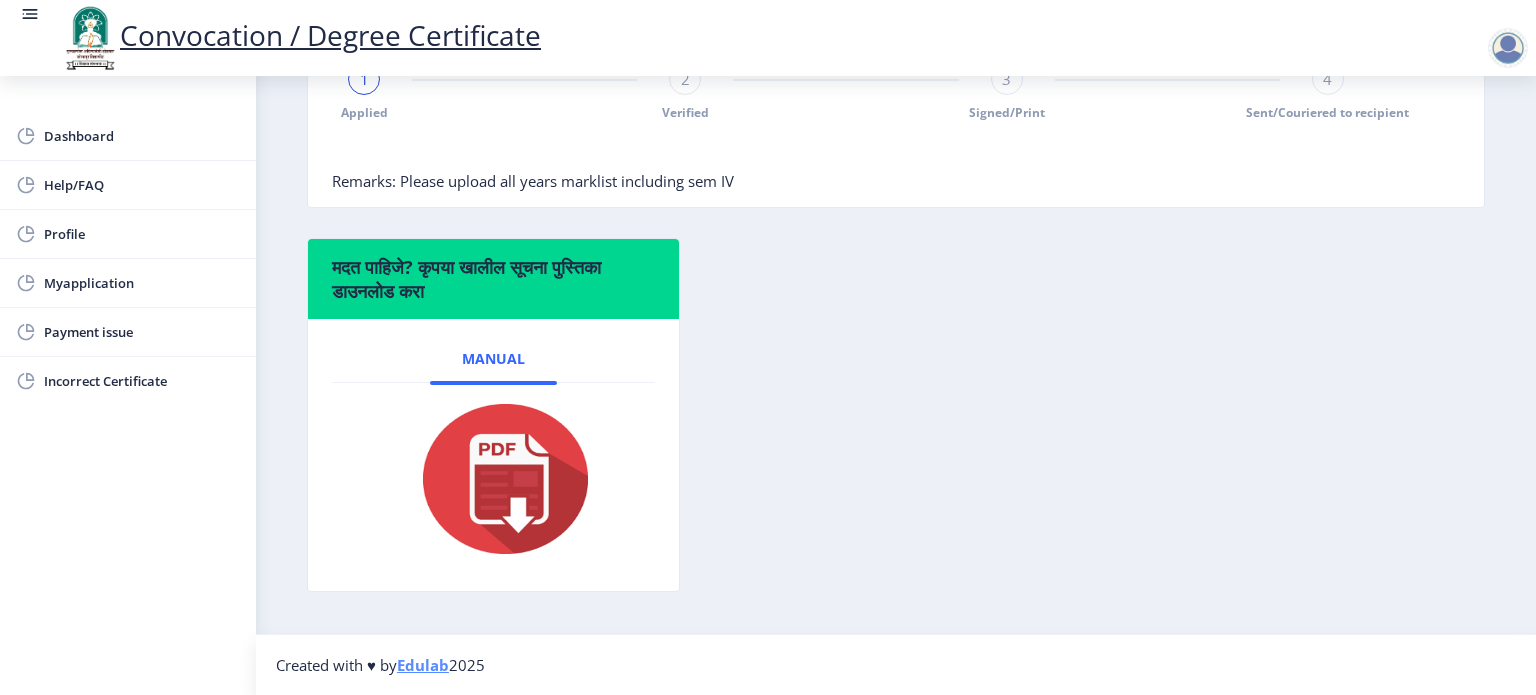 scroll, scrollTop: 72, scrollLeft: 0, axis: vertical 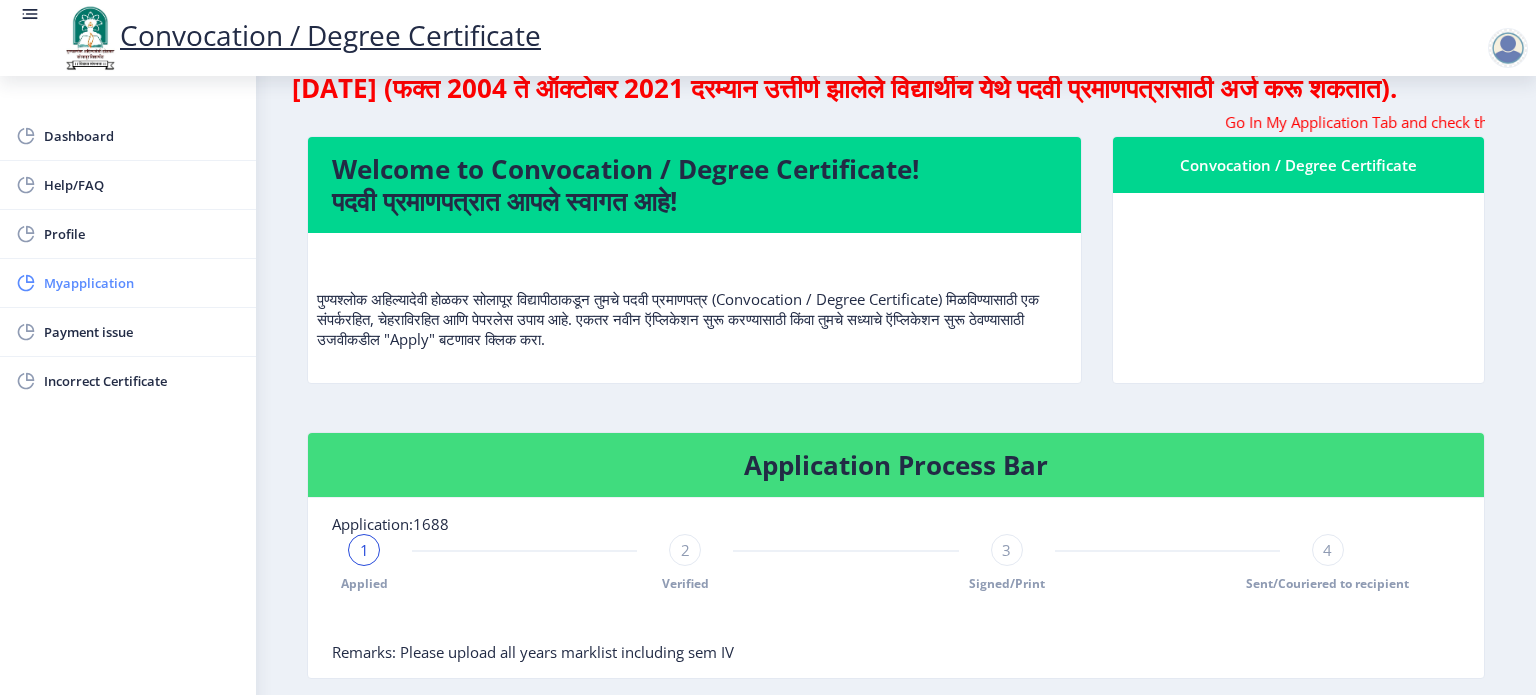 click on "Myapplication" 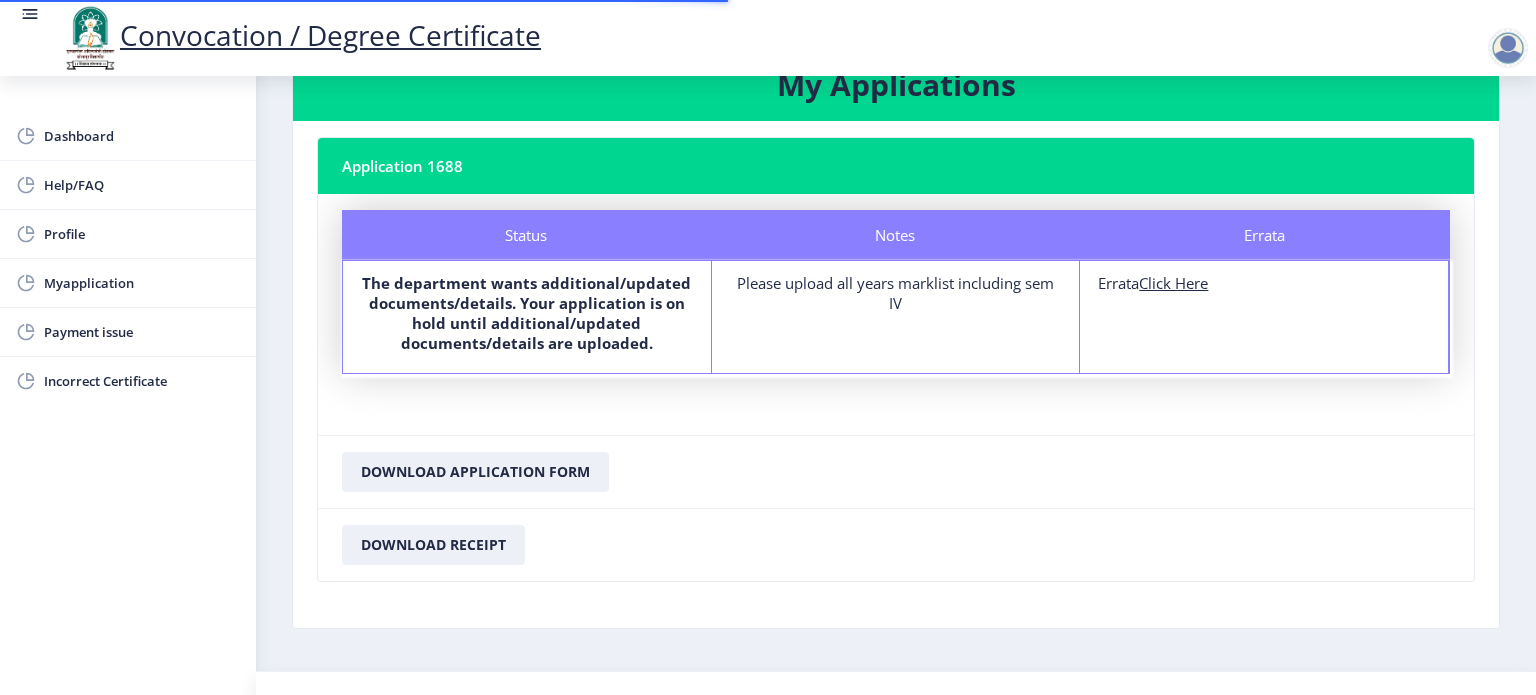 scroll, scrollTop: 98, scrollLeft: 0, axis: vertical 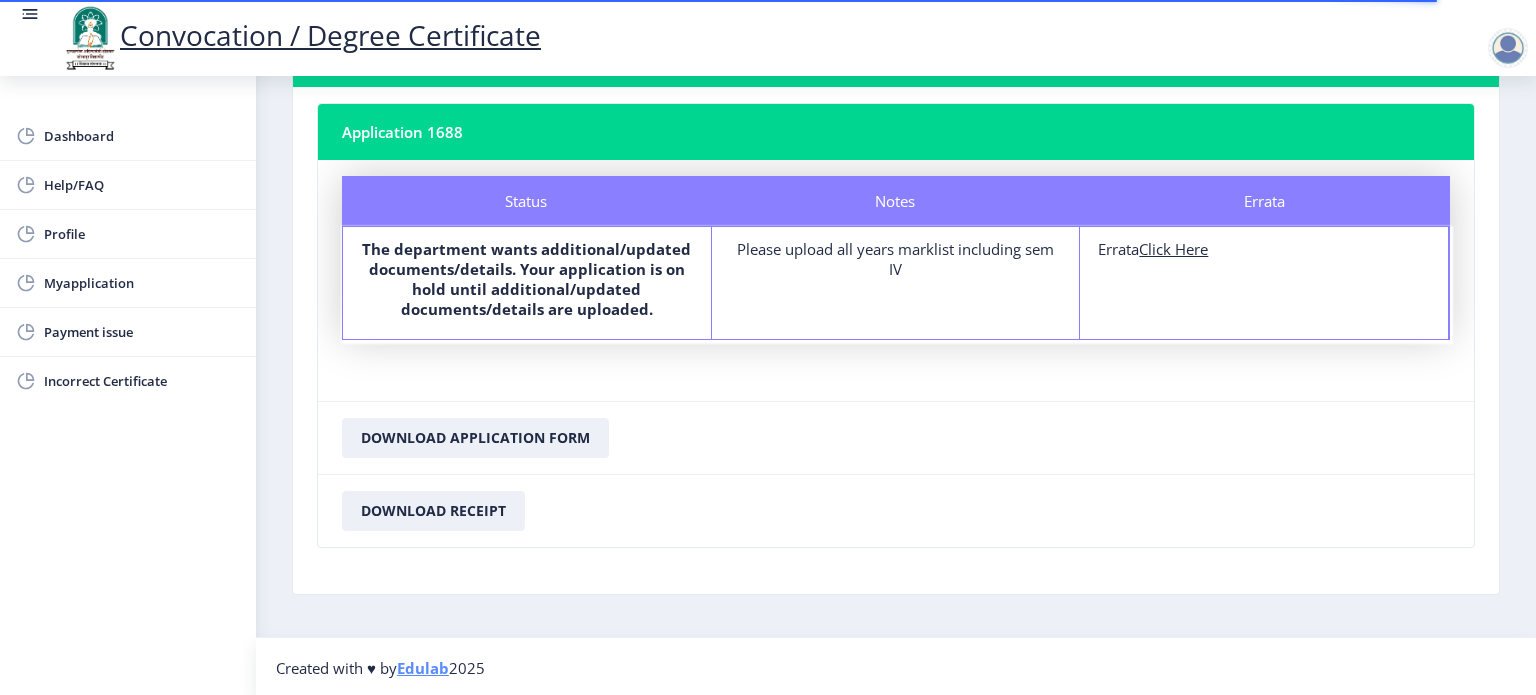 click on "Click Here" 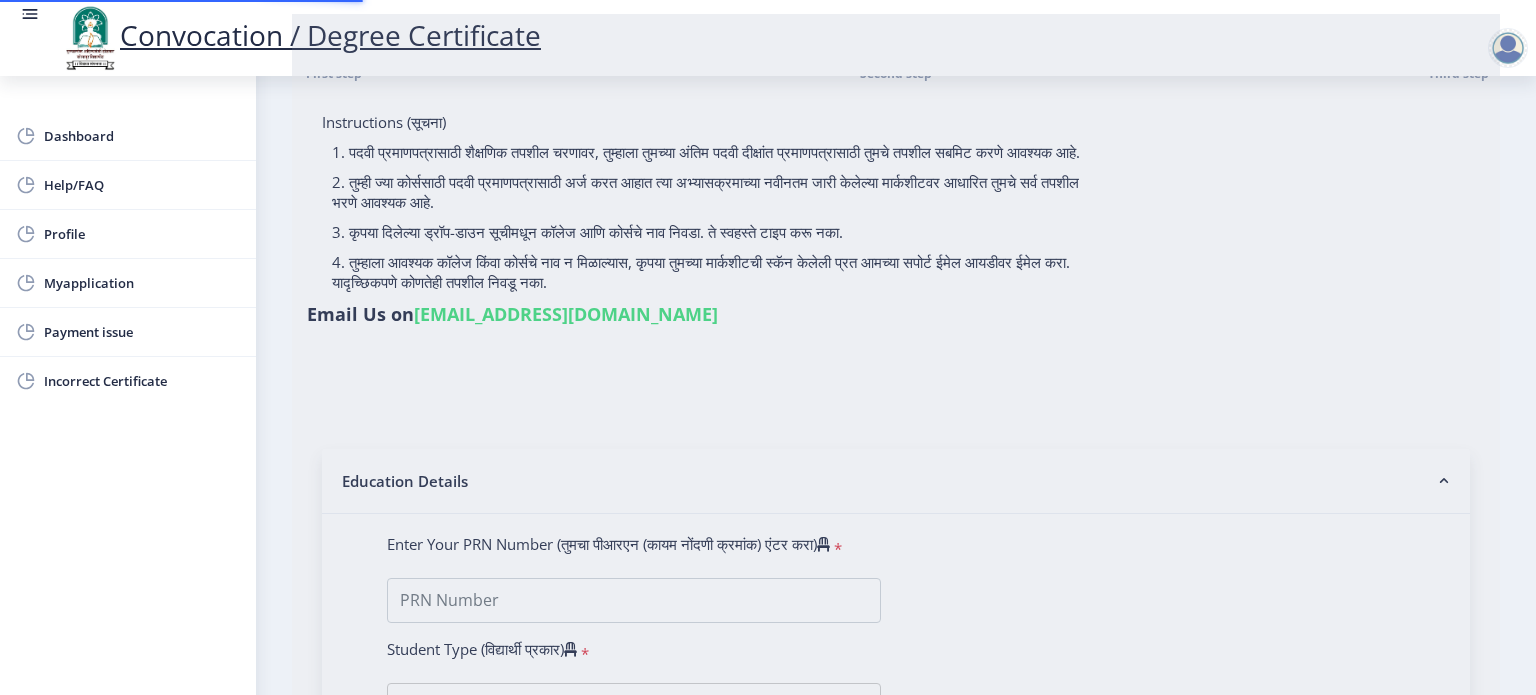 scroll, scrollTop: 0, scrollLeft: 0, axis: both 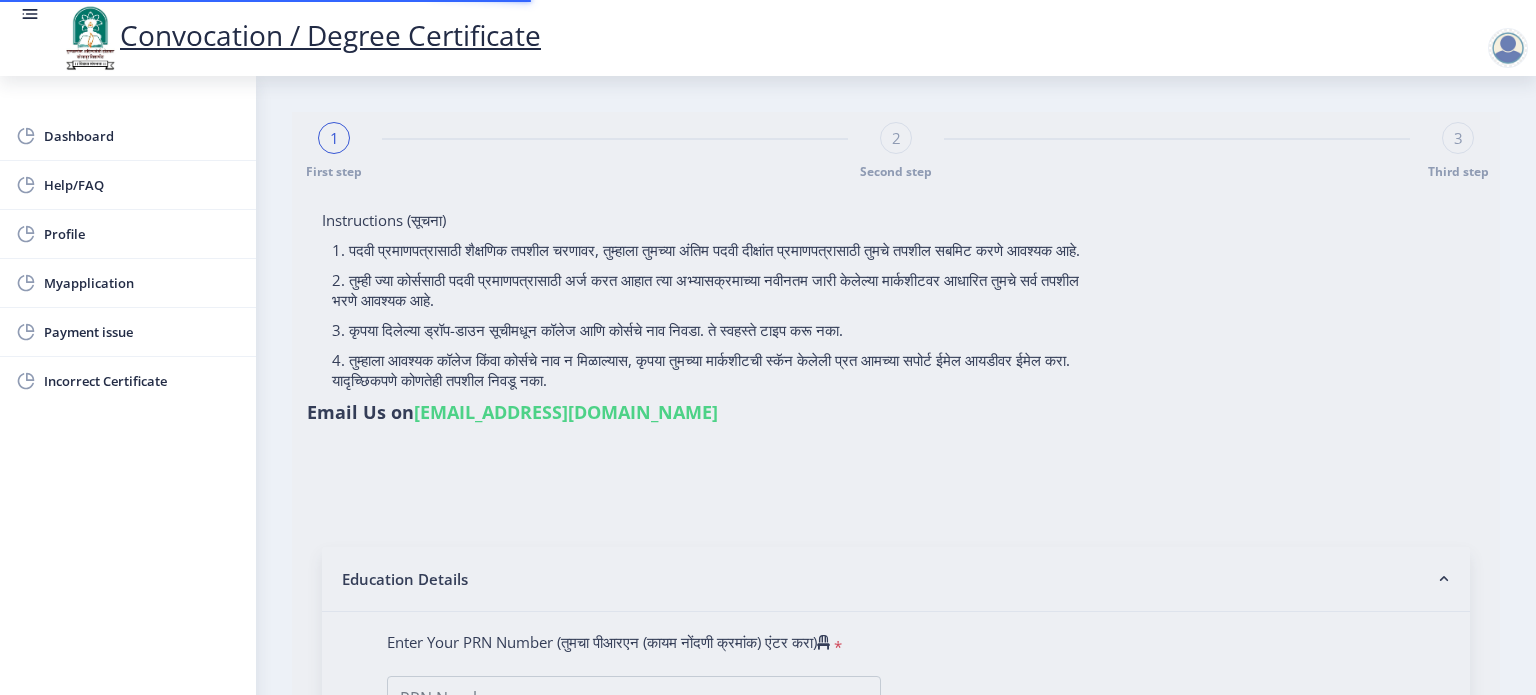 type on "2017032500037532" 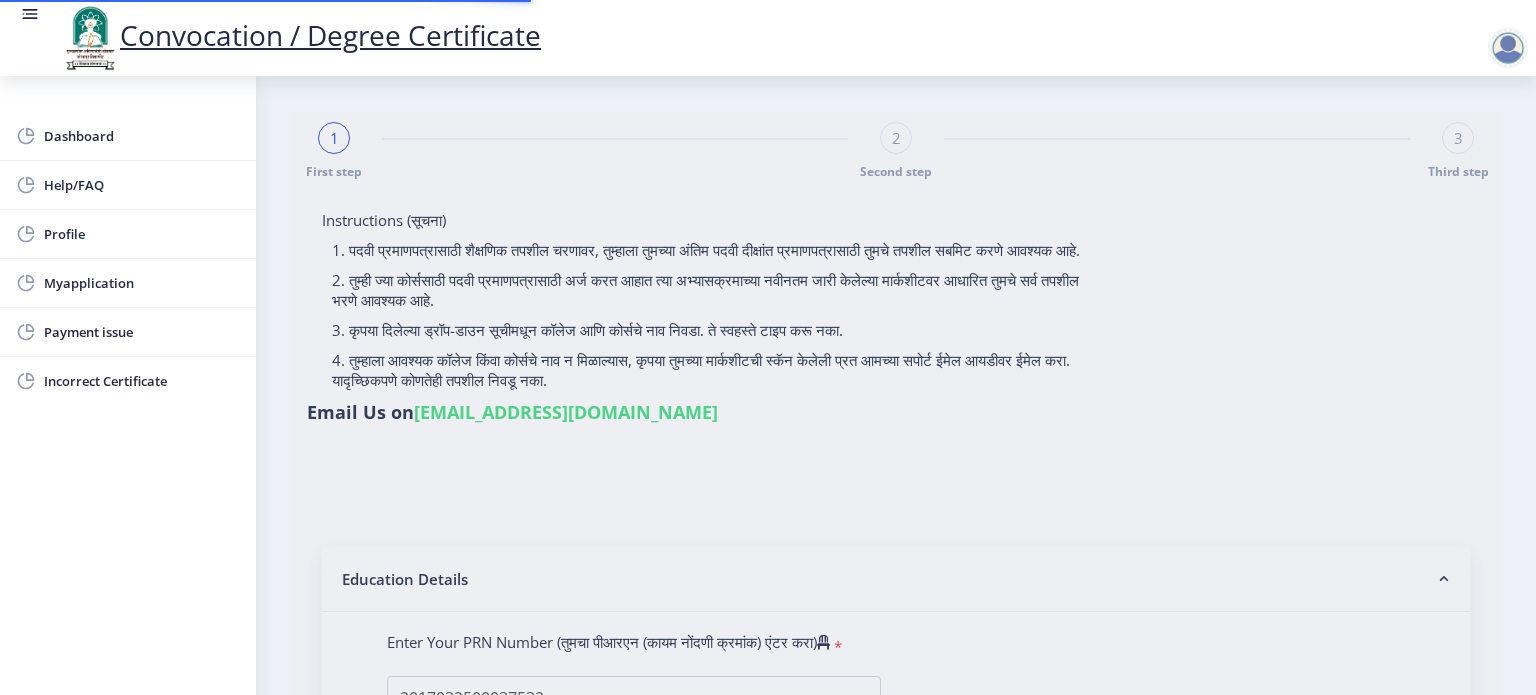 select on "Hindi" 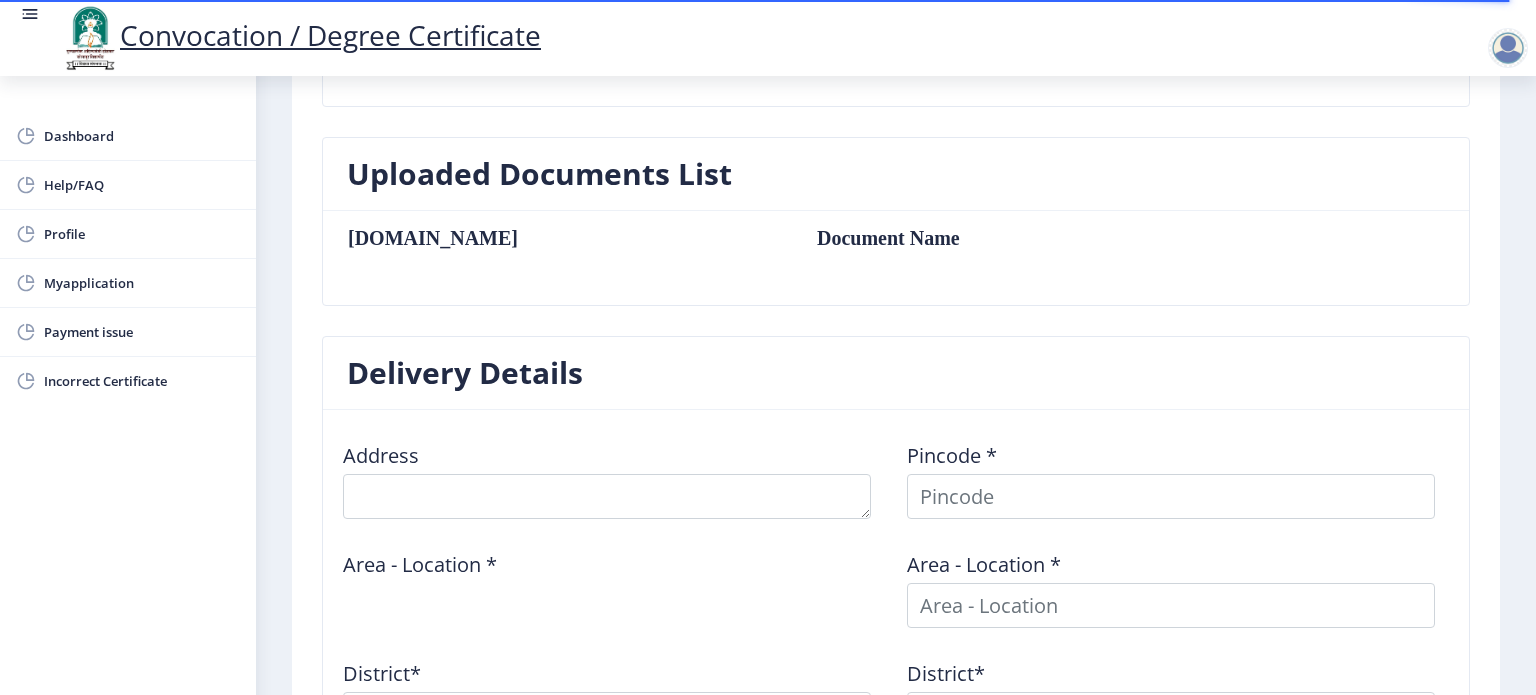 scroll, scrollTop: 600, scrollLeft: 0, axis: vertical 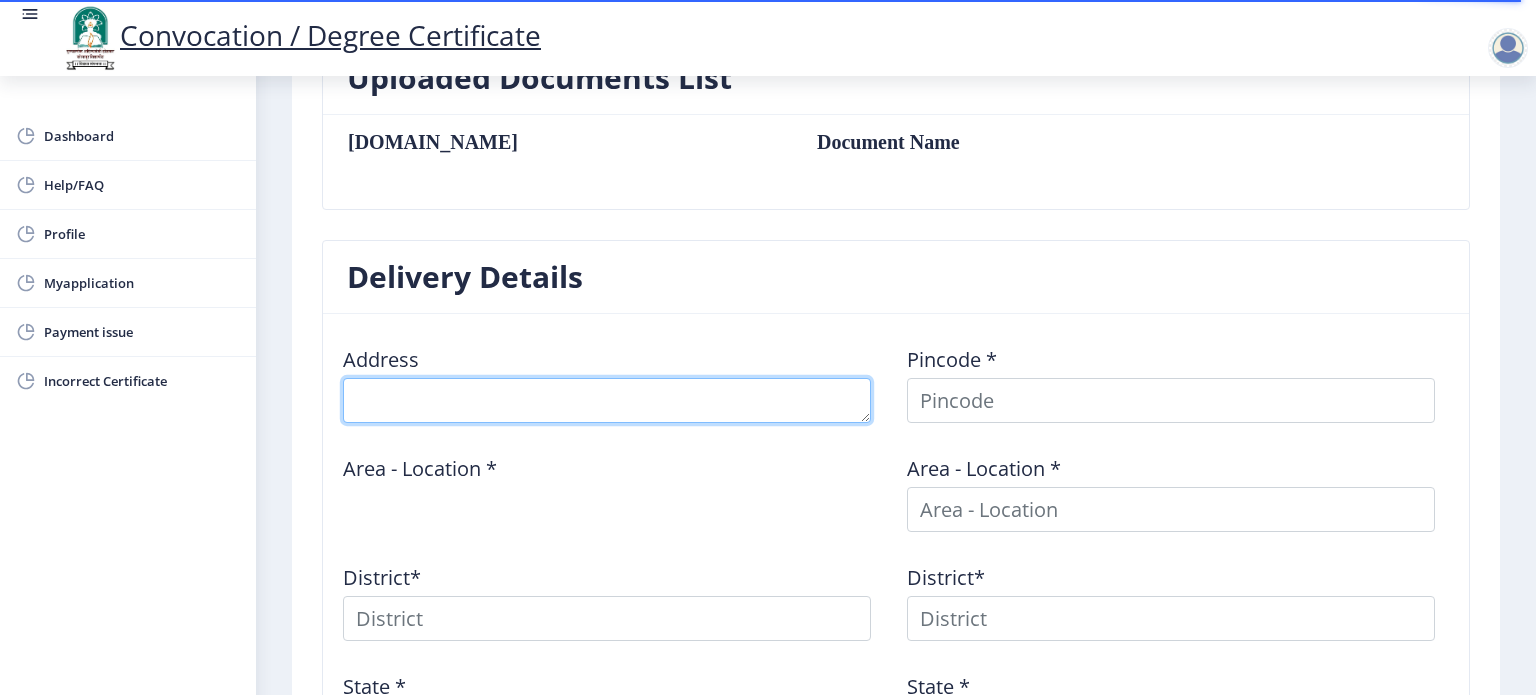 click at bounding box center (607, 400) 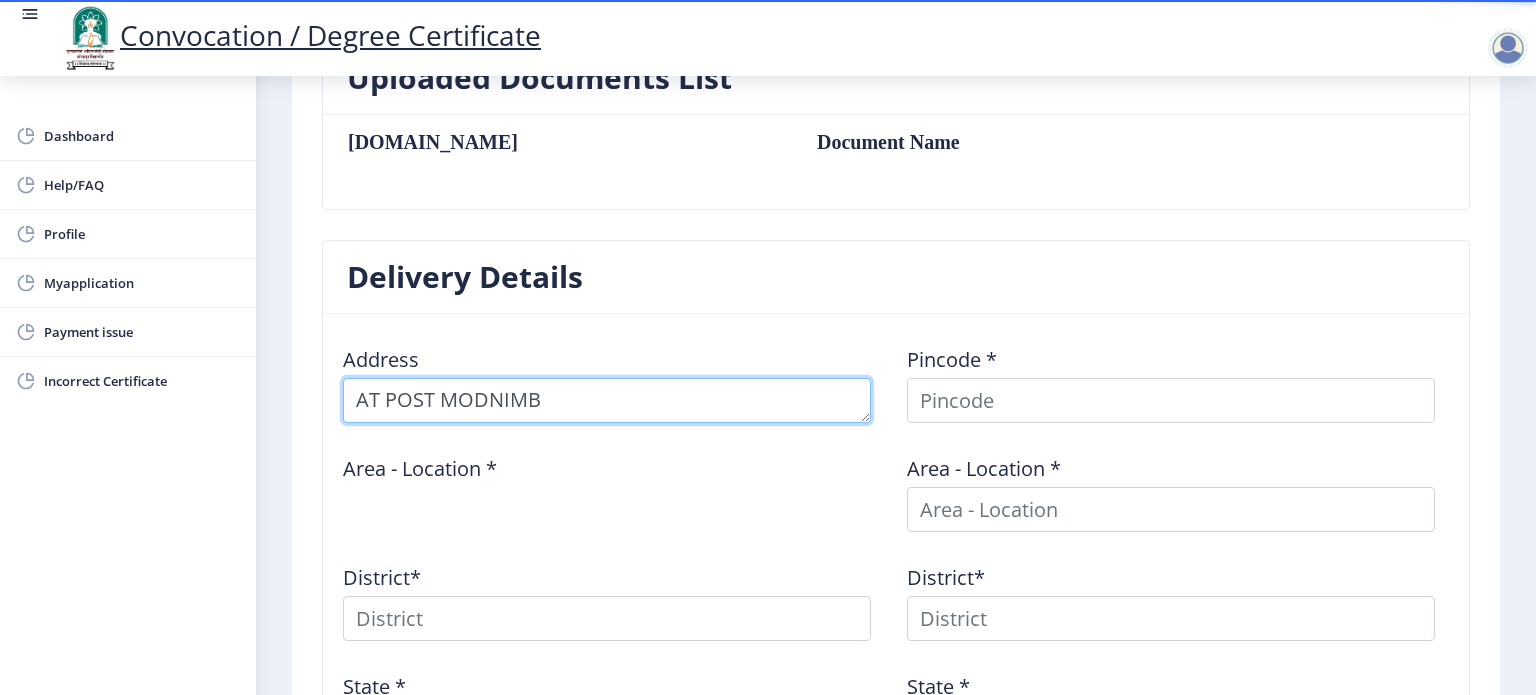 type on "AT POST MODNIMB" 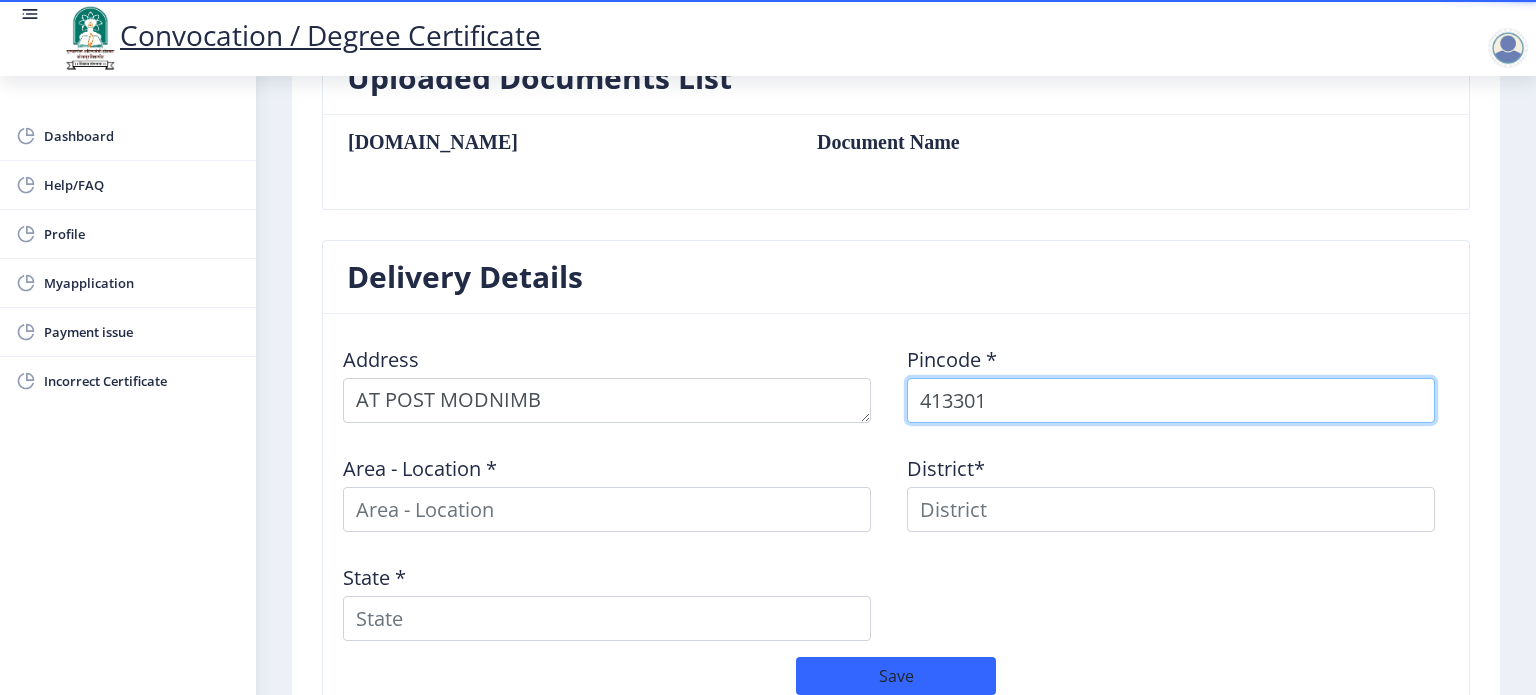 type on "413301" 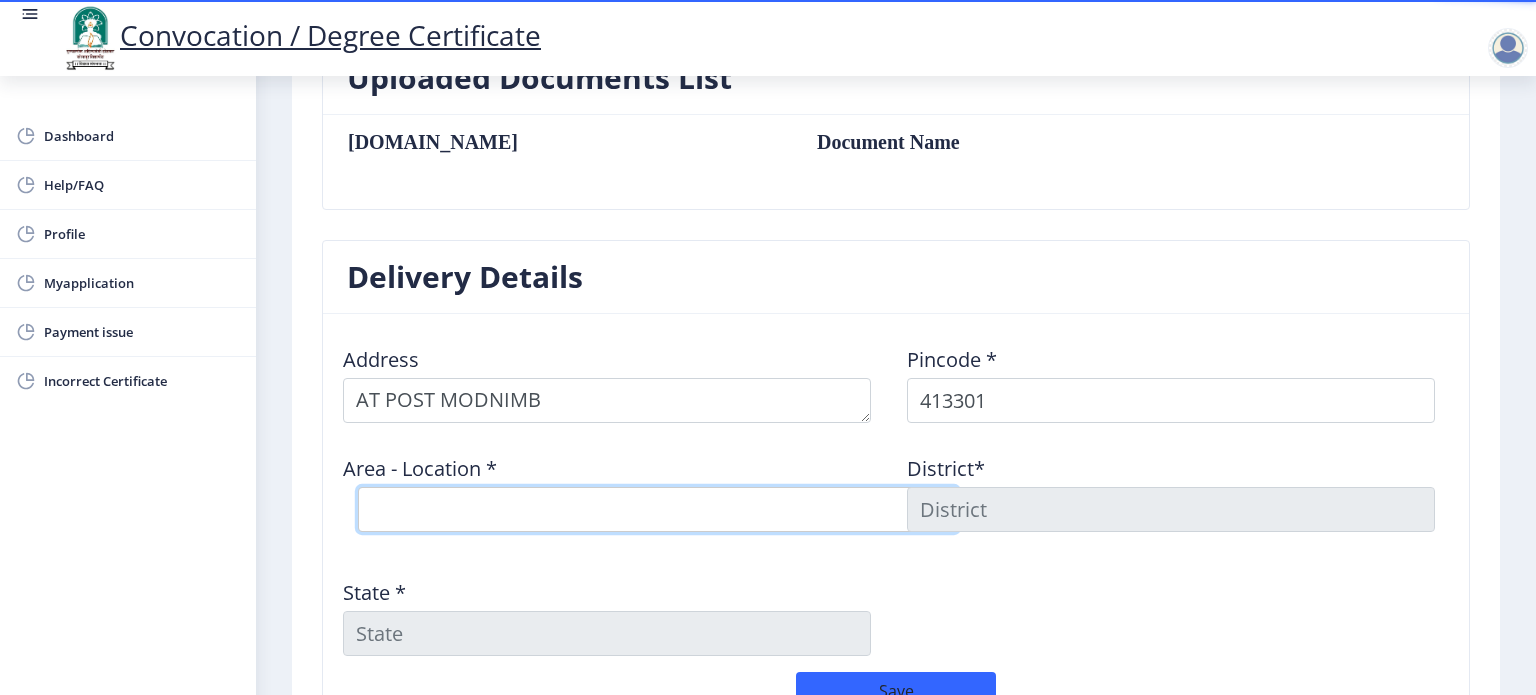 click on "Select Area Location Aran [PERSON_NAME] B.O Modnimb S.O" at bounding box center [658, 509] 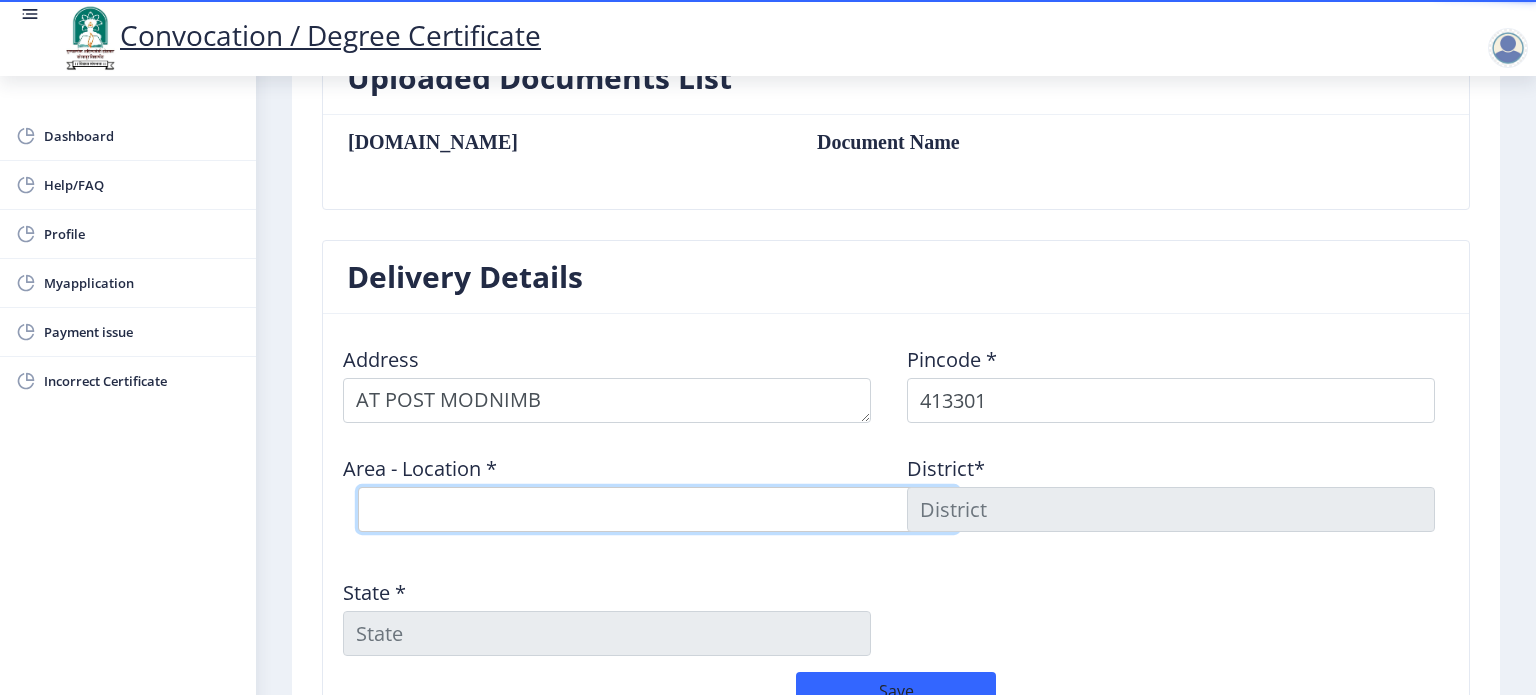 select on "3: Object" 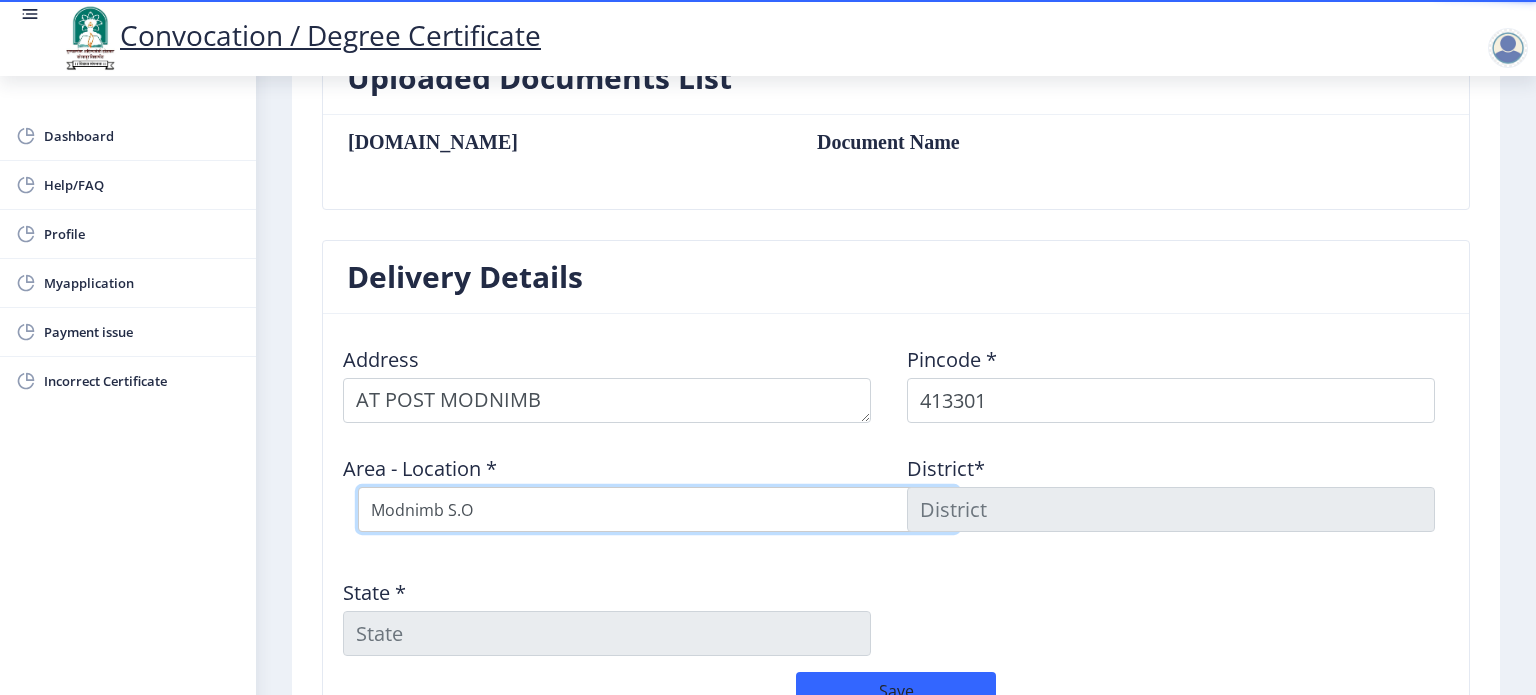 click on "Select Area Location Aran [PERSON_NAME] B.O Modnimb S.O" at bounding box center (658, 509) 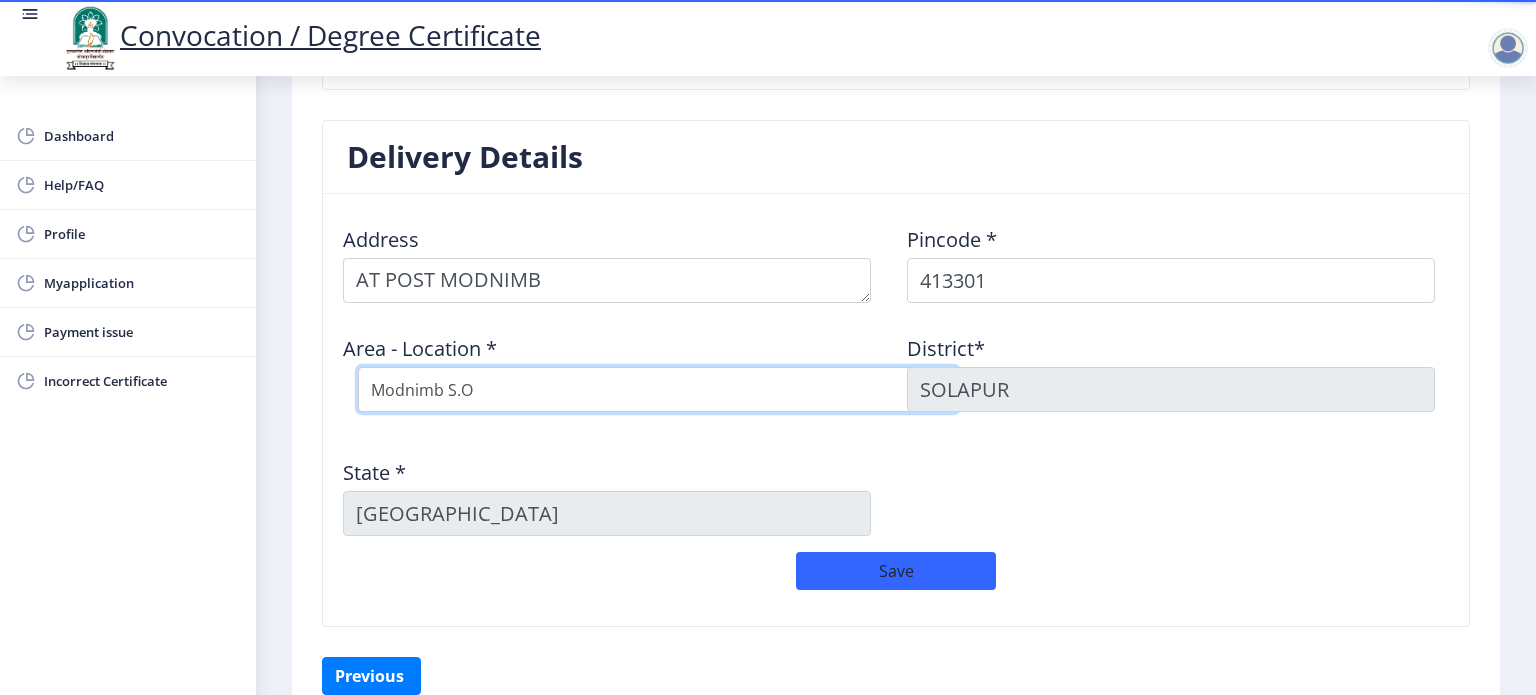 scroll, scrollTop: 800, scrollLeft: 0, axis: vertical 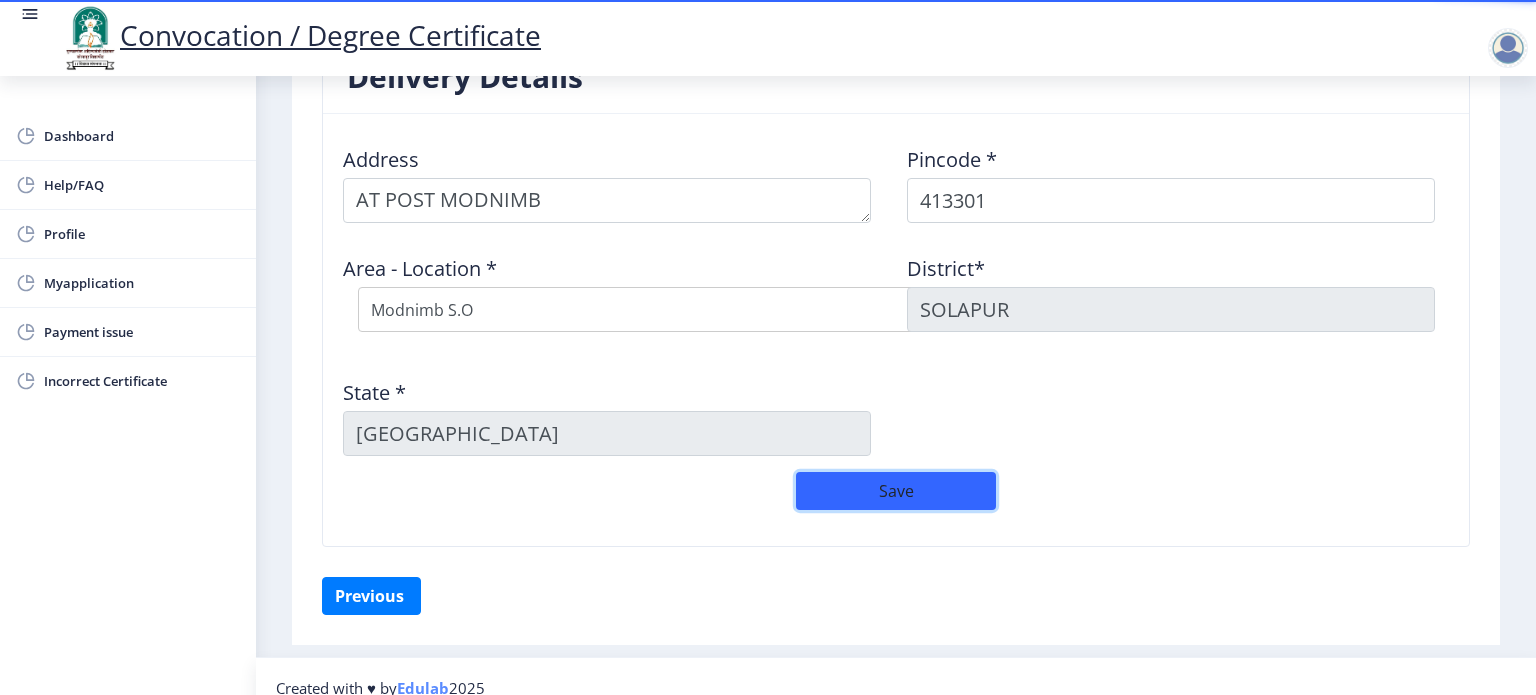 click on "Save" 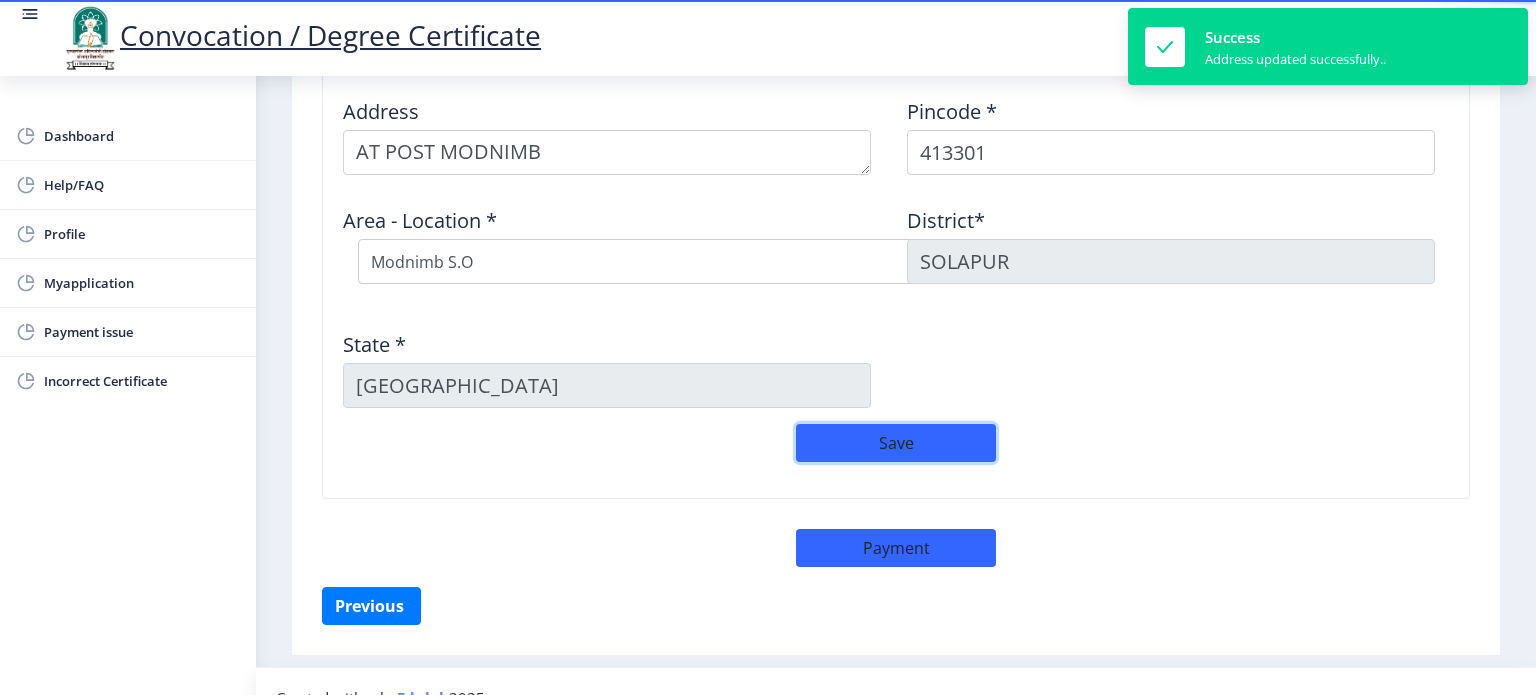 scroll, scrollTop: 876, scrollLeft: 0, axis: vertical 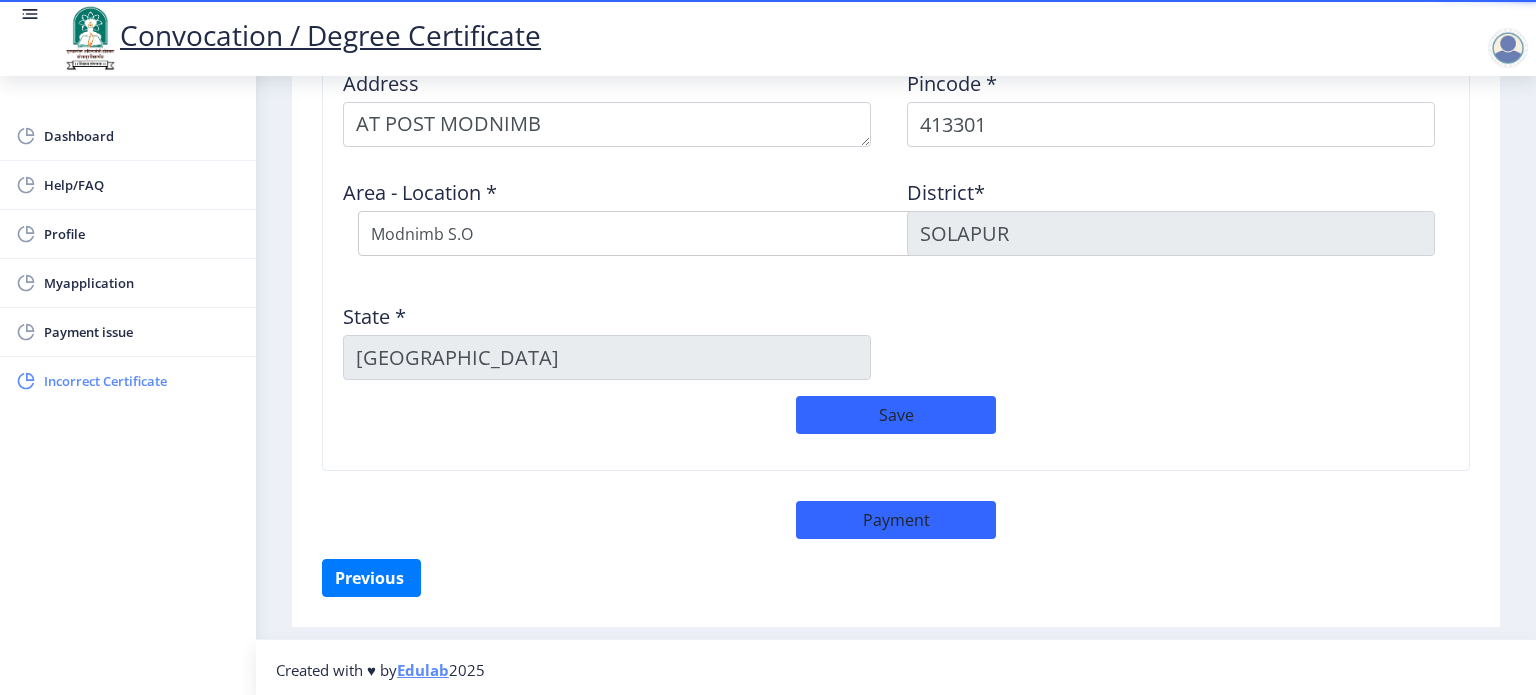 click on "Incorrect Certificate" 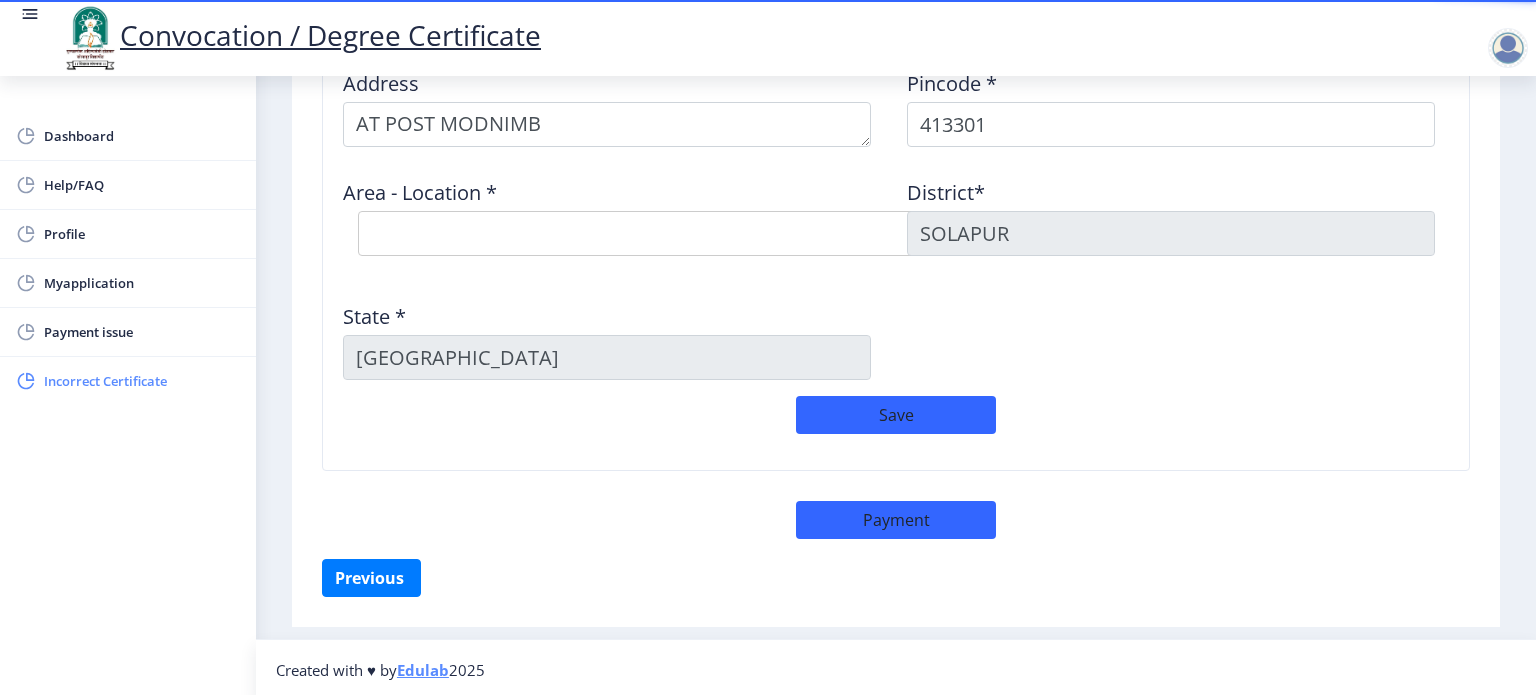 scroll, scrollTop: 0, scrollLeft: 0, axis: both 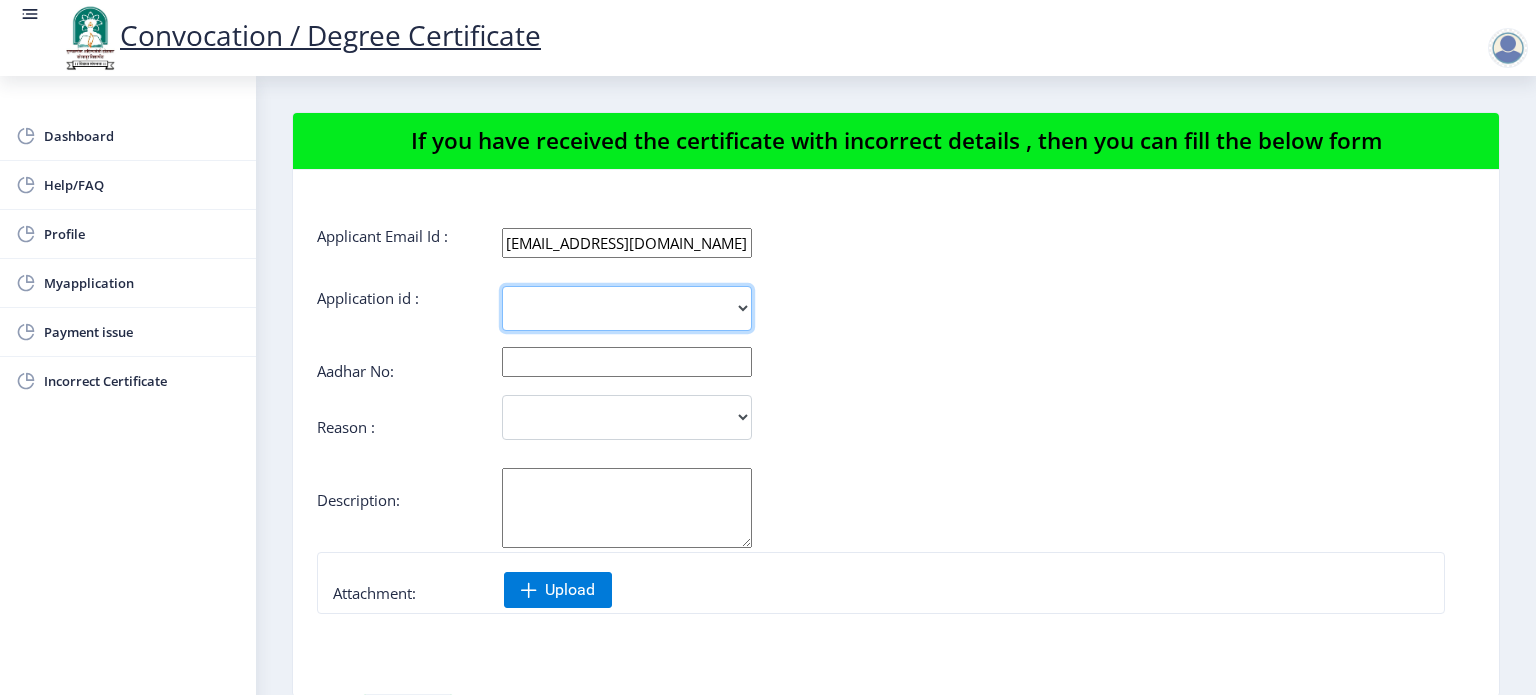 click on "1688" at bounding box center [627, 308] 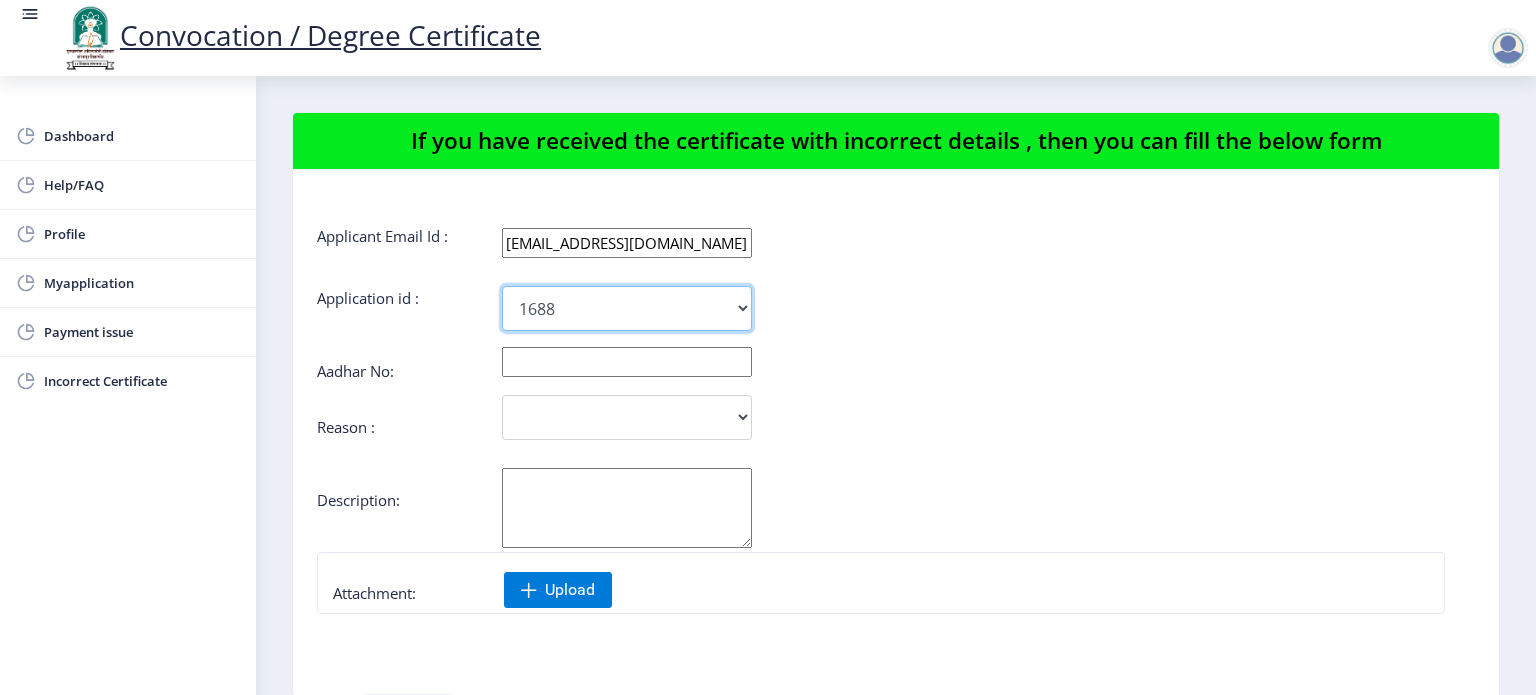 click on "1688" at bounding box center [627, 308] 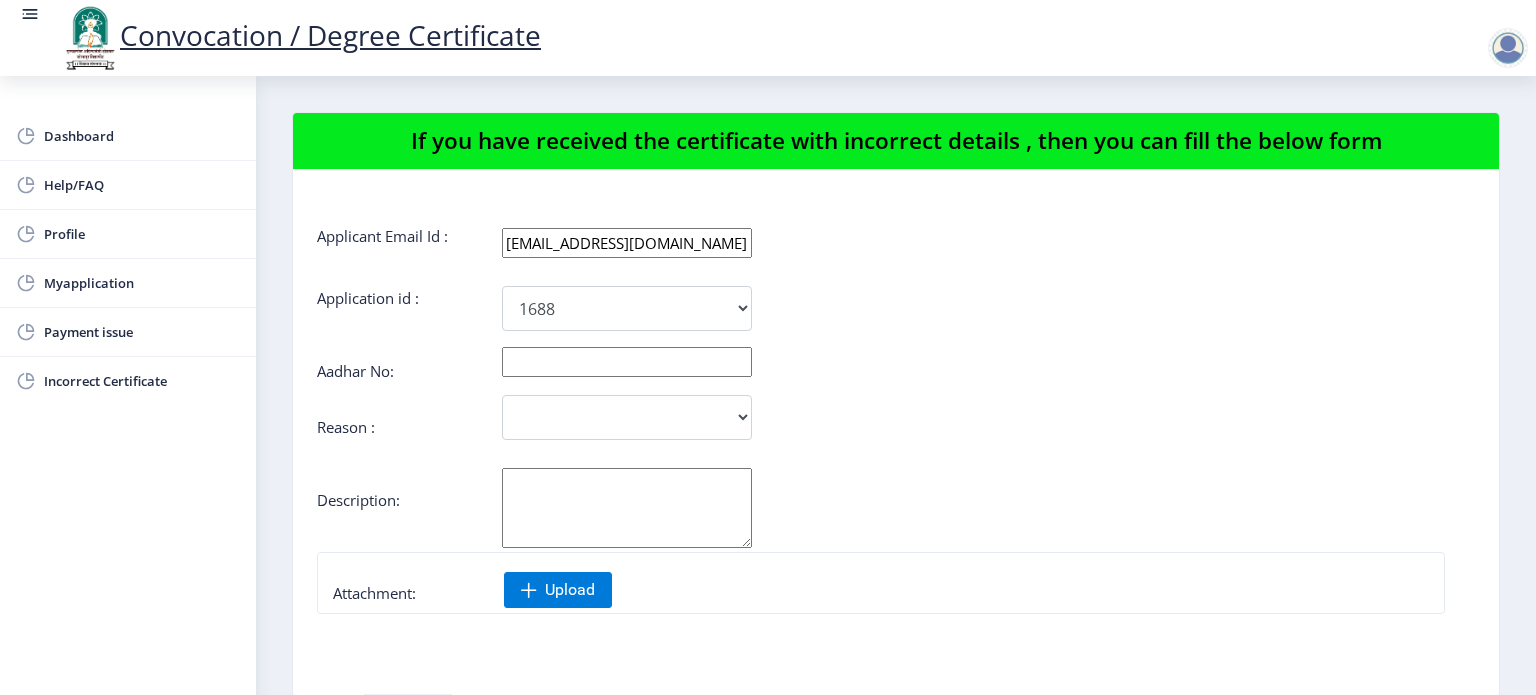 click 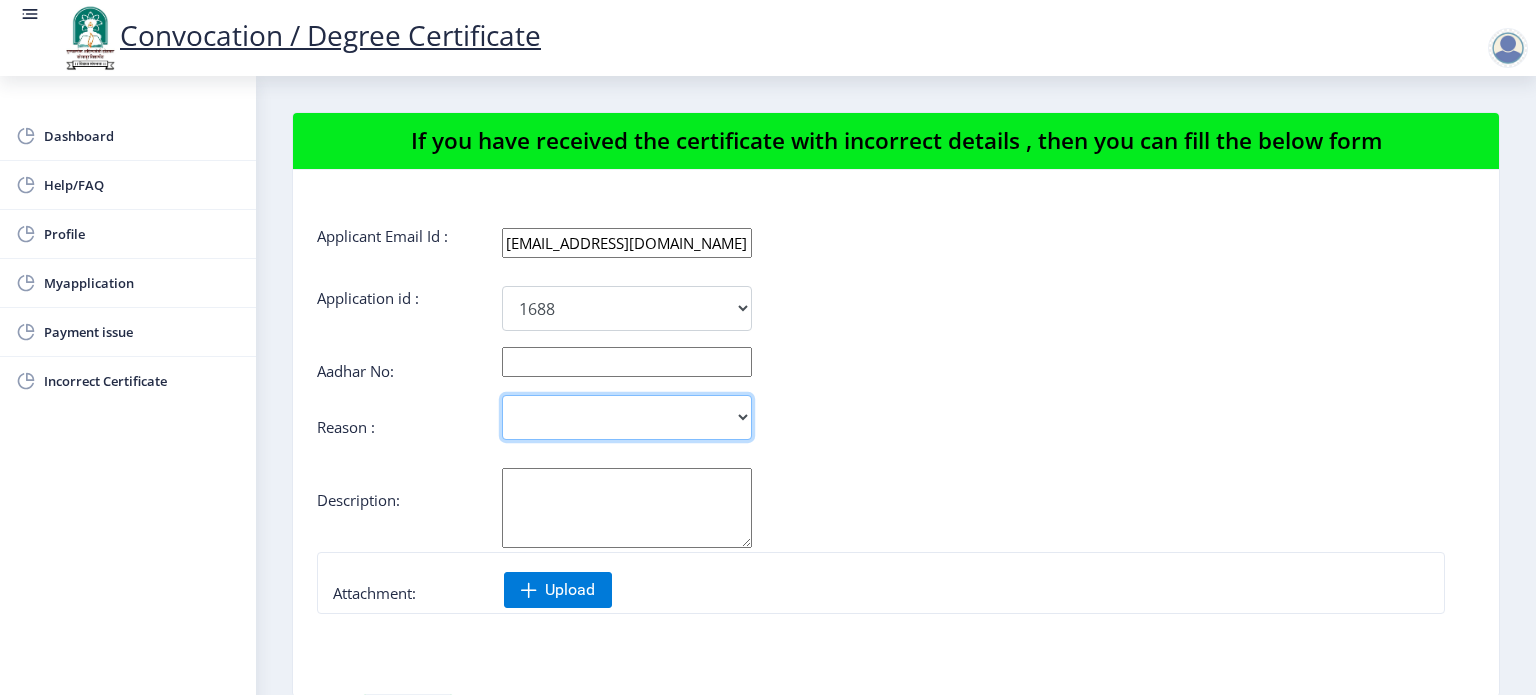 click on "Incorrect Course Name Incorrect Name/ Fathers Name Others" at bounding box center [627, 417] 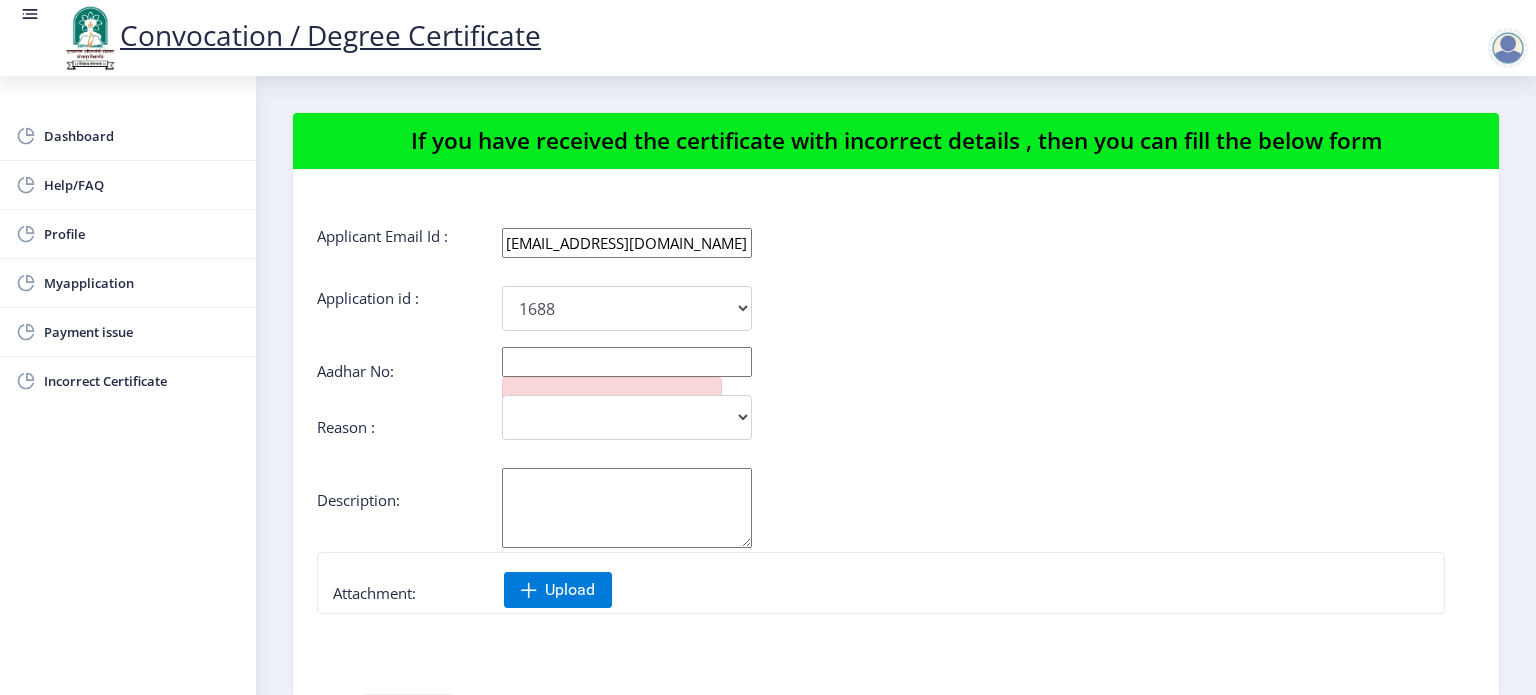 click 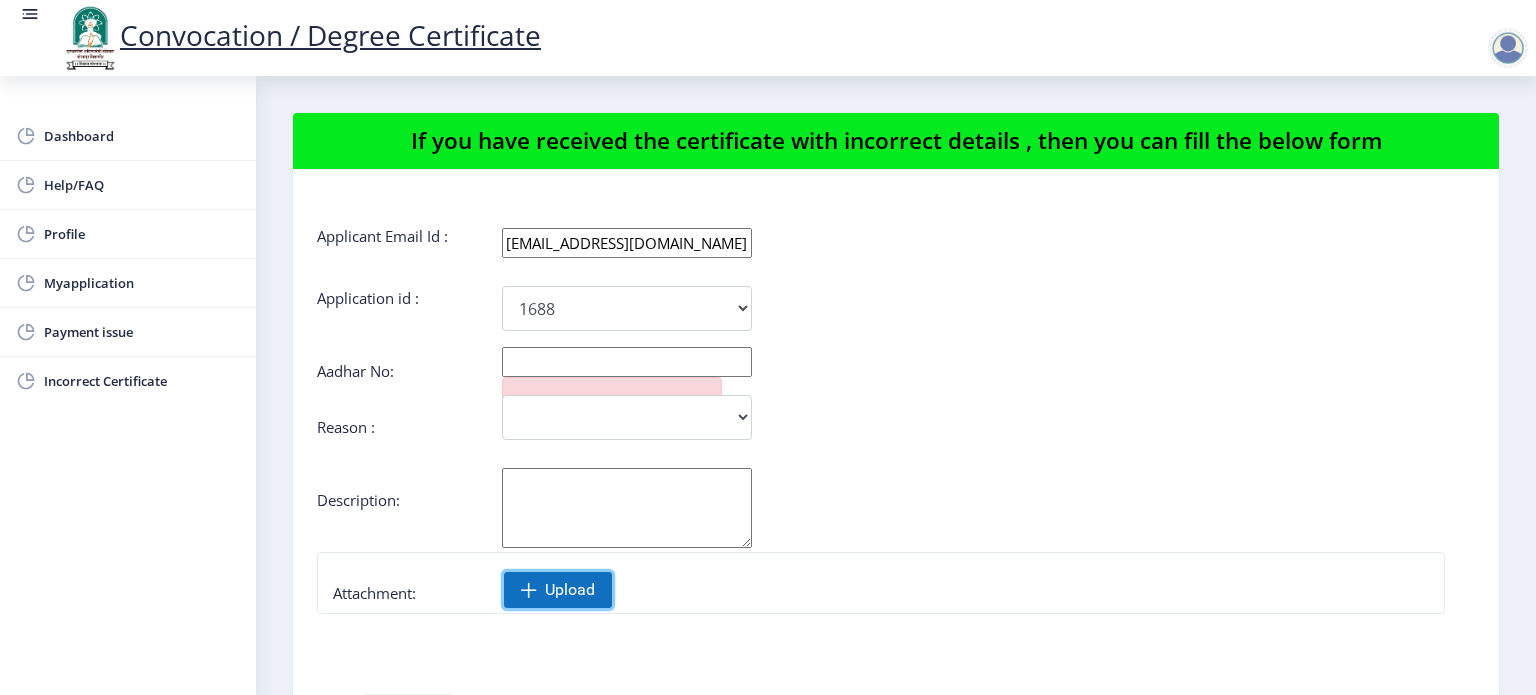click on "Upload" 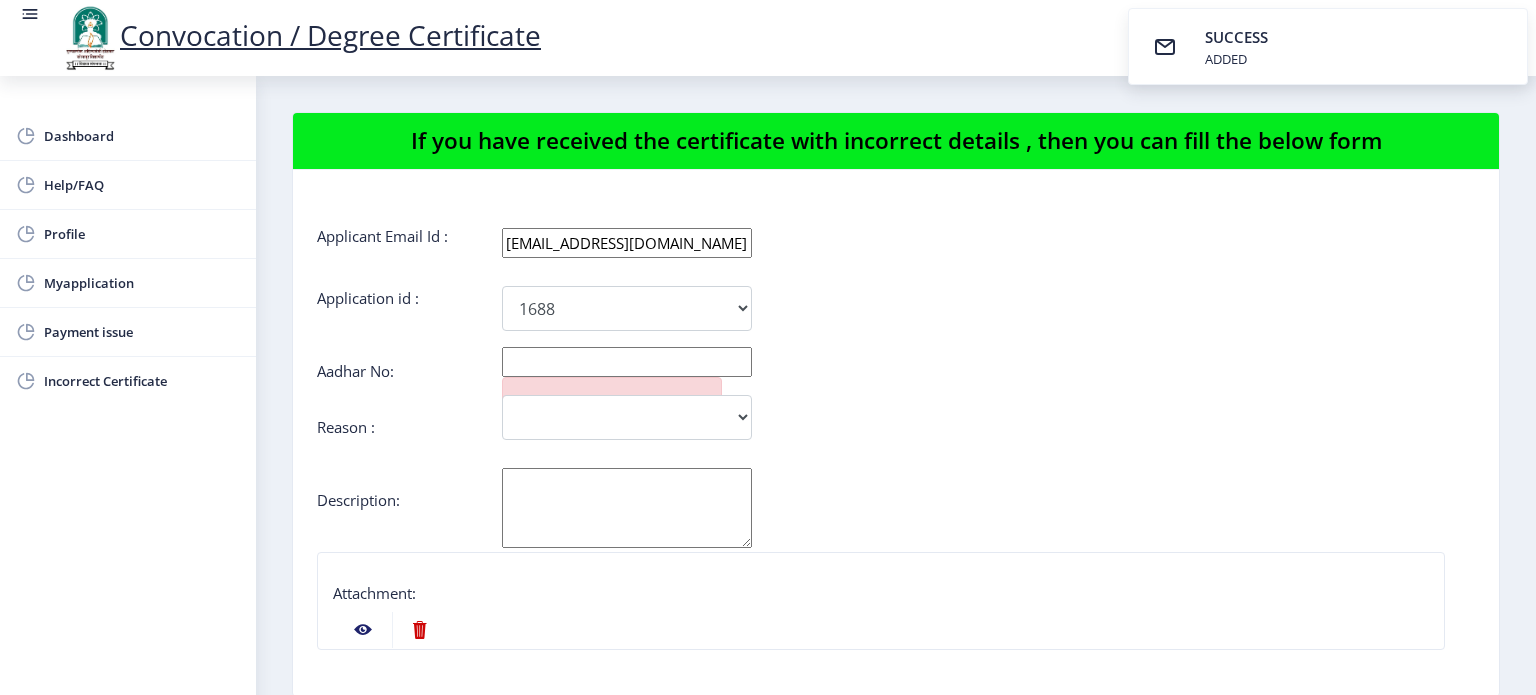 click 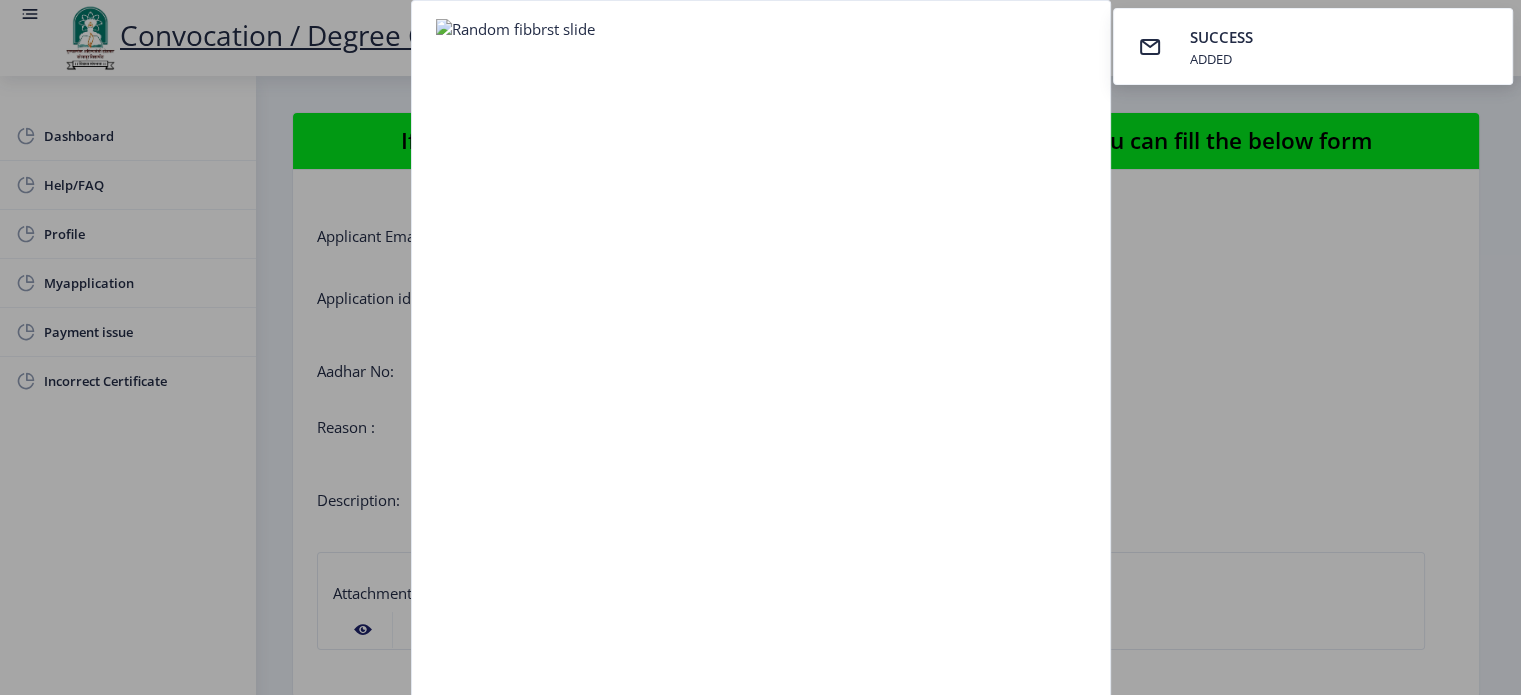 click 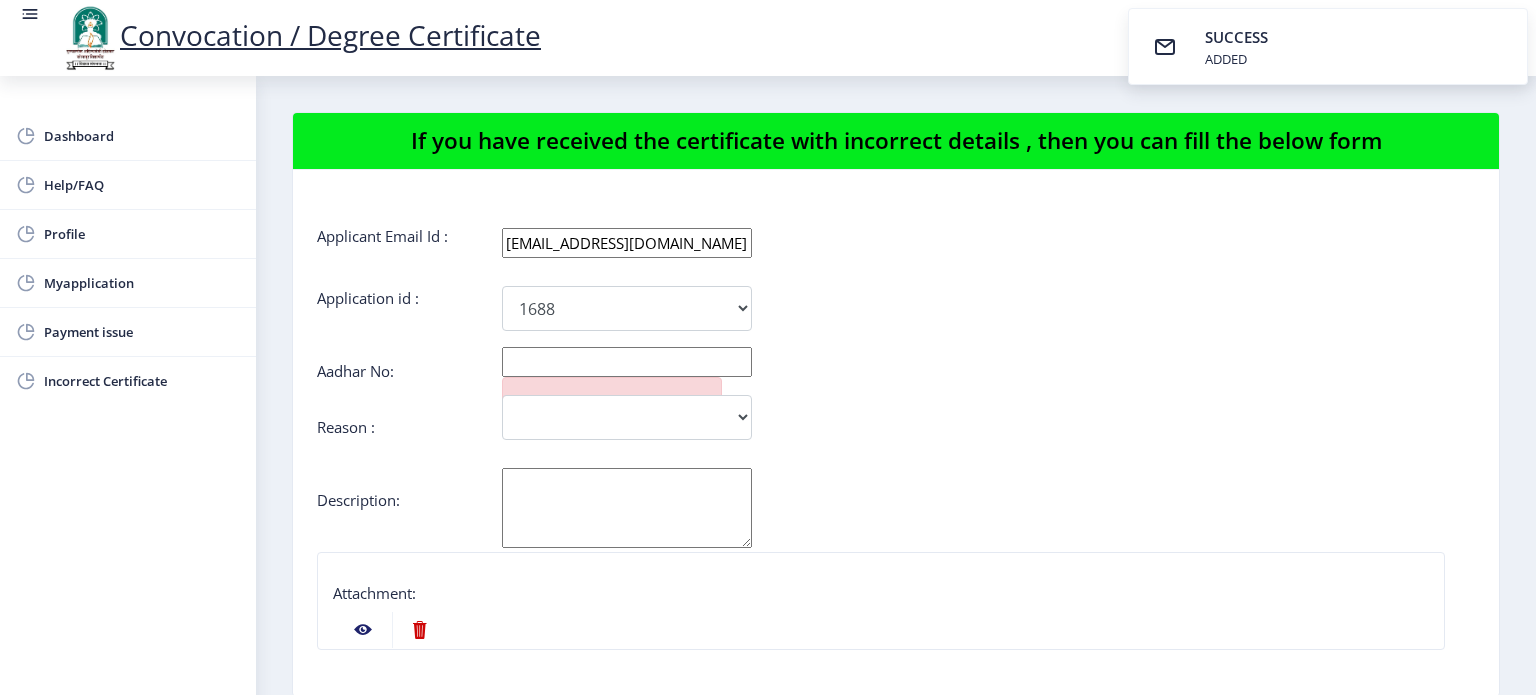 click on "Applicant Email Id : [EMAIL_ADDRESS][DOMAIN_NAME] Application id : 1688 Aadhar No: Reason : Incorrect Course Name Incorrect Name/ Fathers Name Others  Description: Attachment: submit Email ID Application Id PRN No Course Aadhar No Reason Description Email ID   Application Id PRN No Course Aadhar No Reason Description" 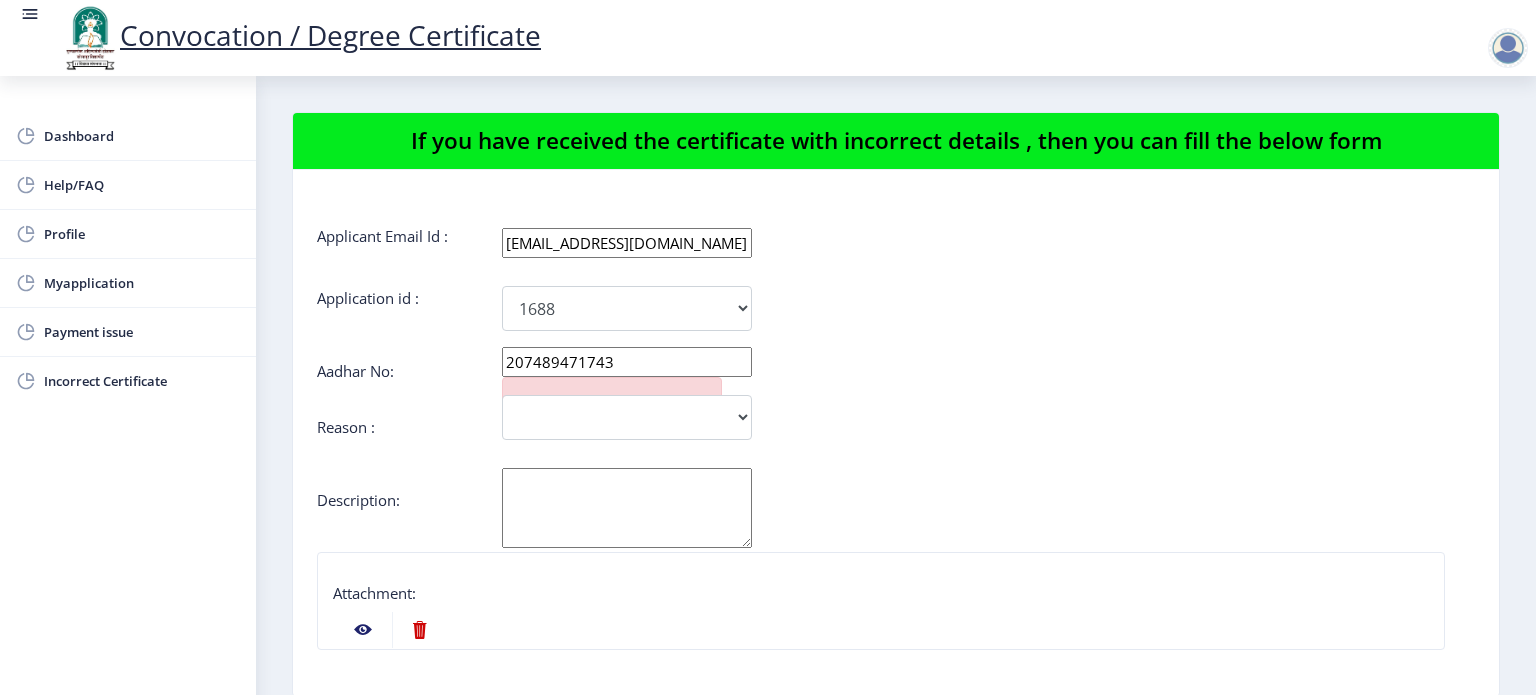type on "207489471743" 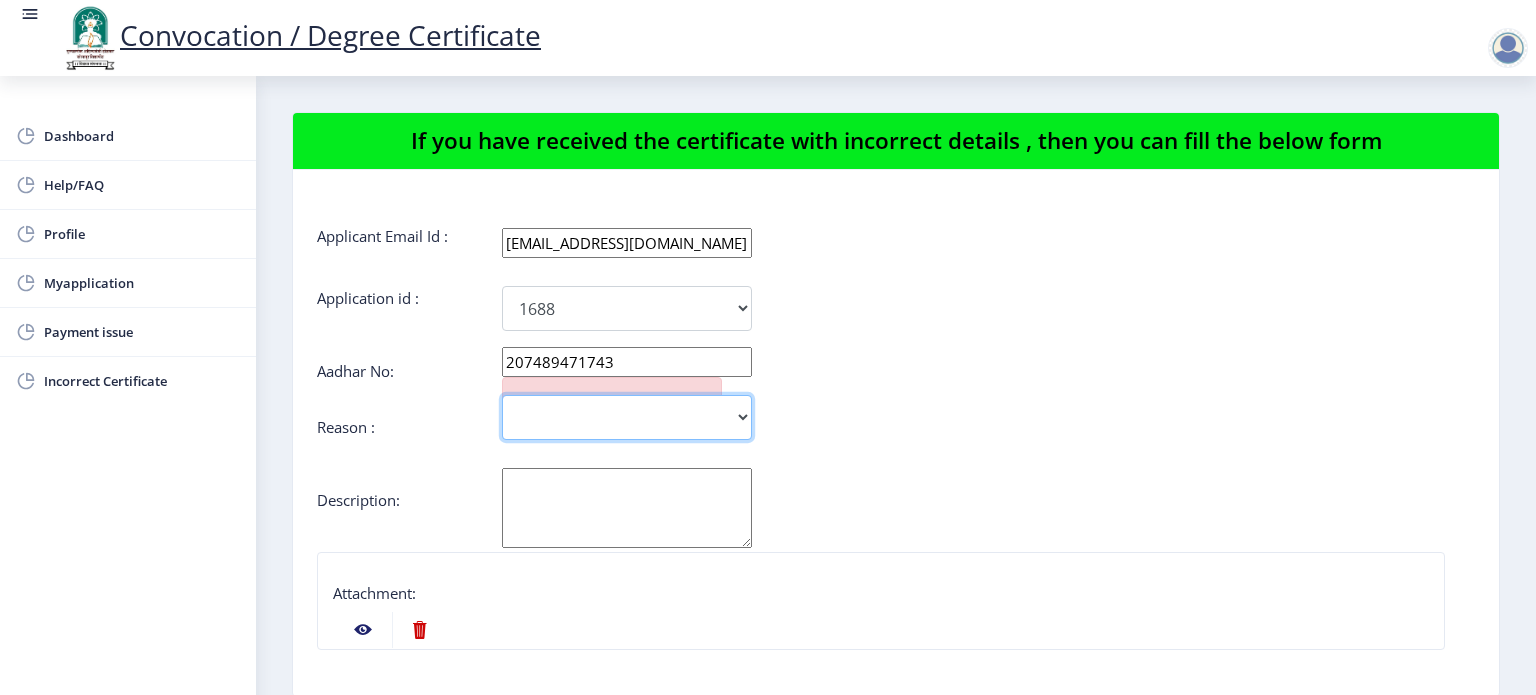 click on "Incorrect Course Name Incorrect Name/ Fathers Name Others" at bounding box center (627, 417) 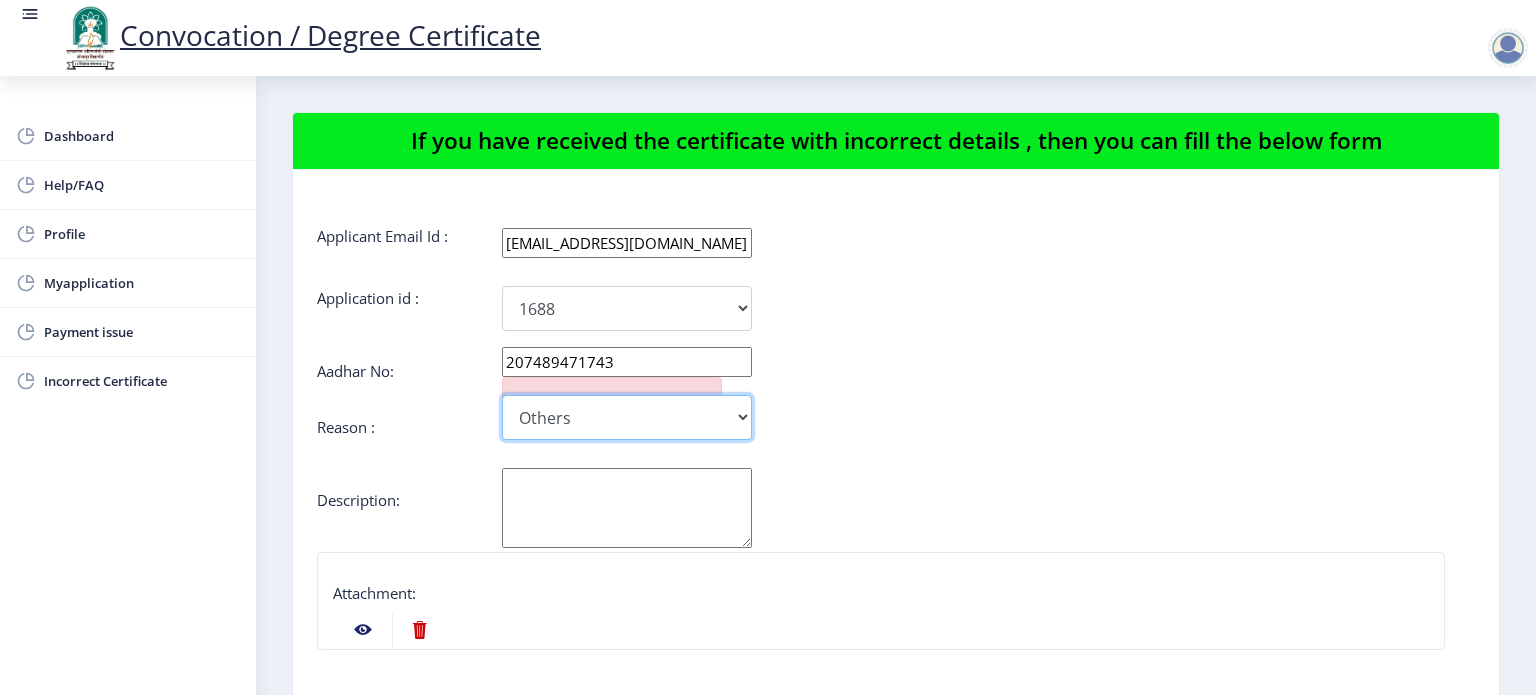 click on "Incorrect Course Name Incorrect Name/ Fathers Name Others" at bounding box center [627, 417] 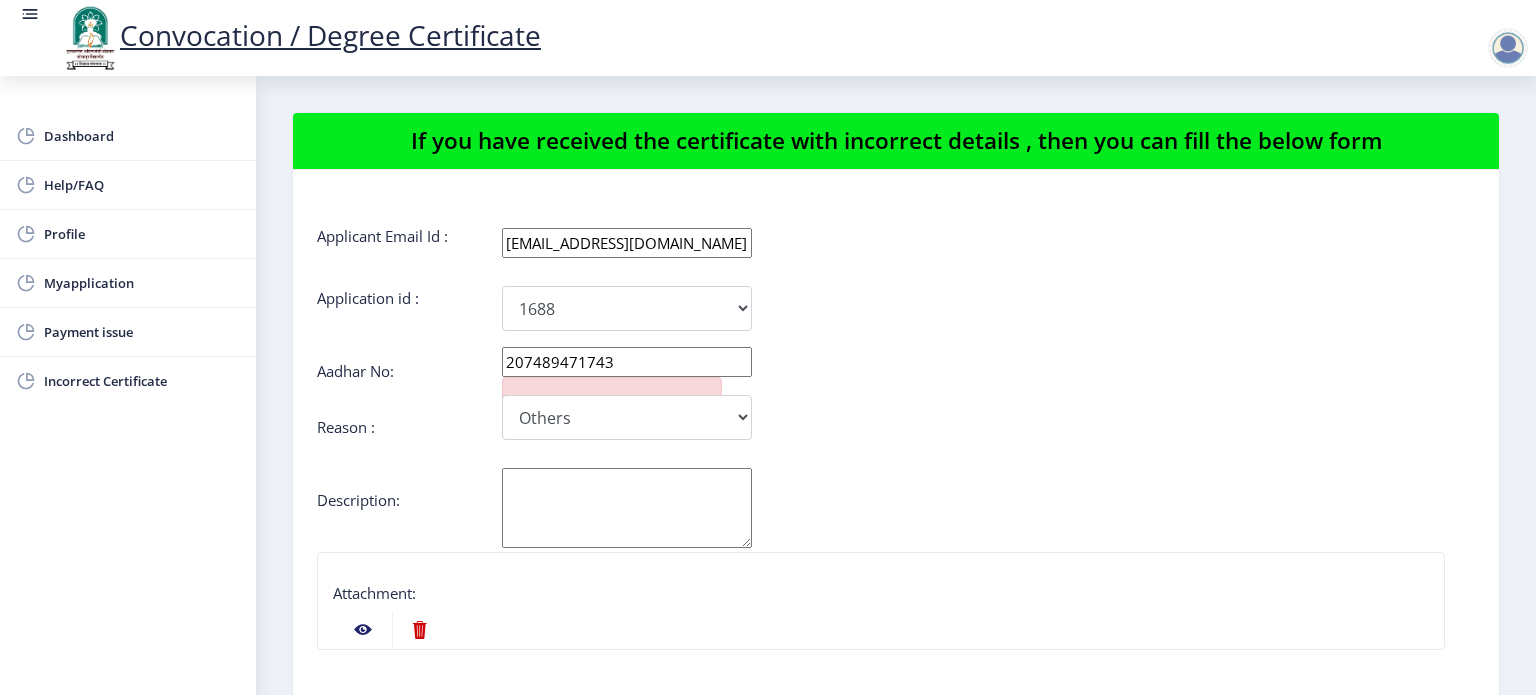 click on "Aadhar No:" 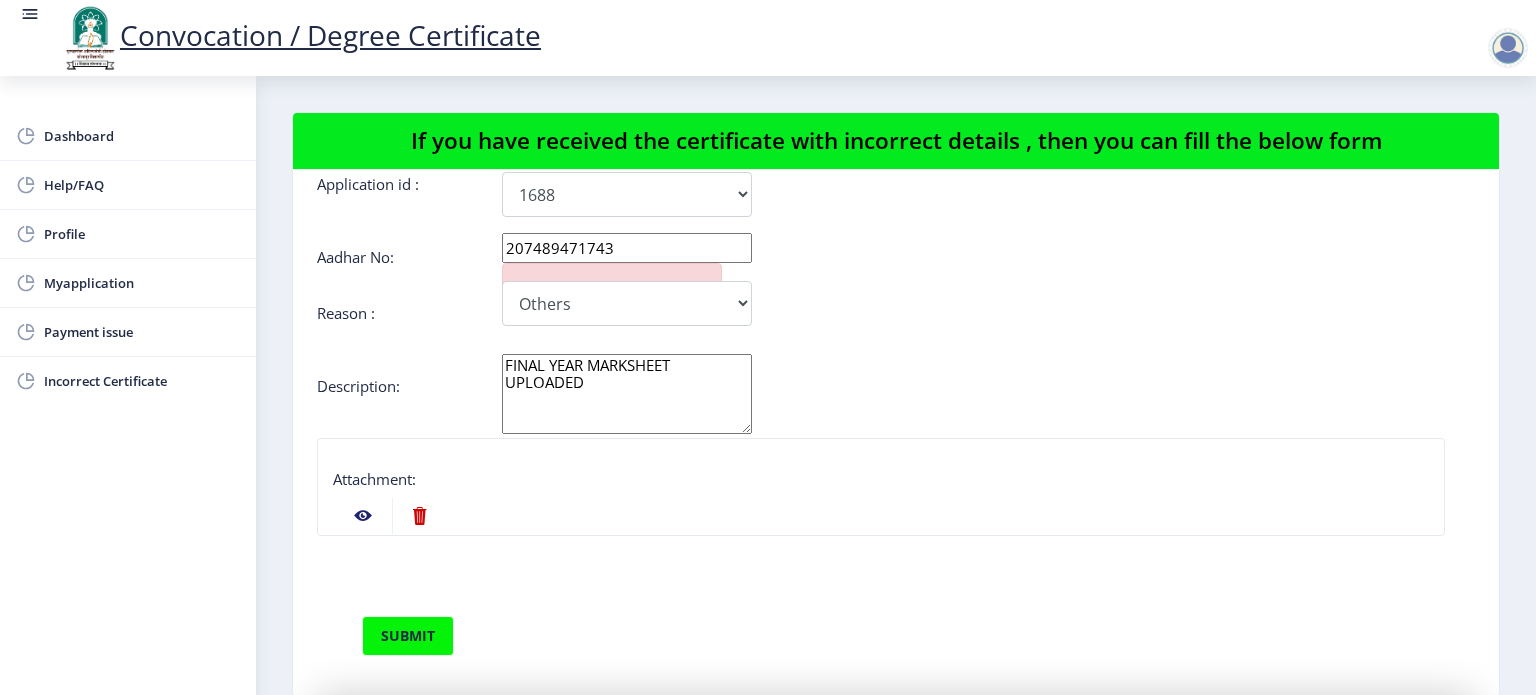 scroll, scrollTop: 200, scrollLeft: 0, axis: vertical 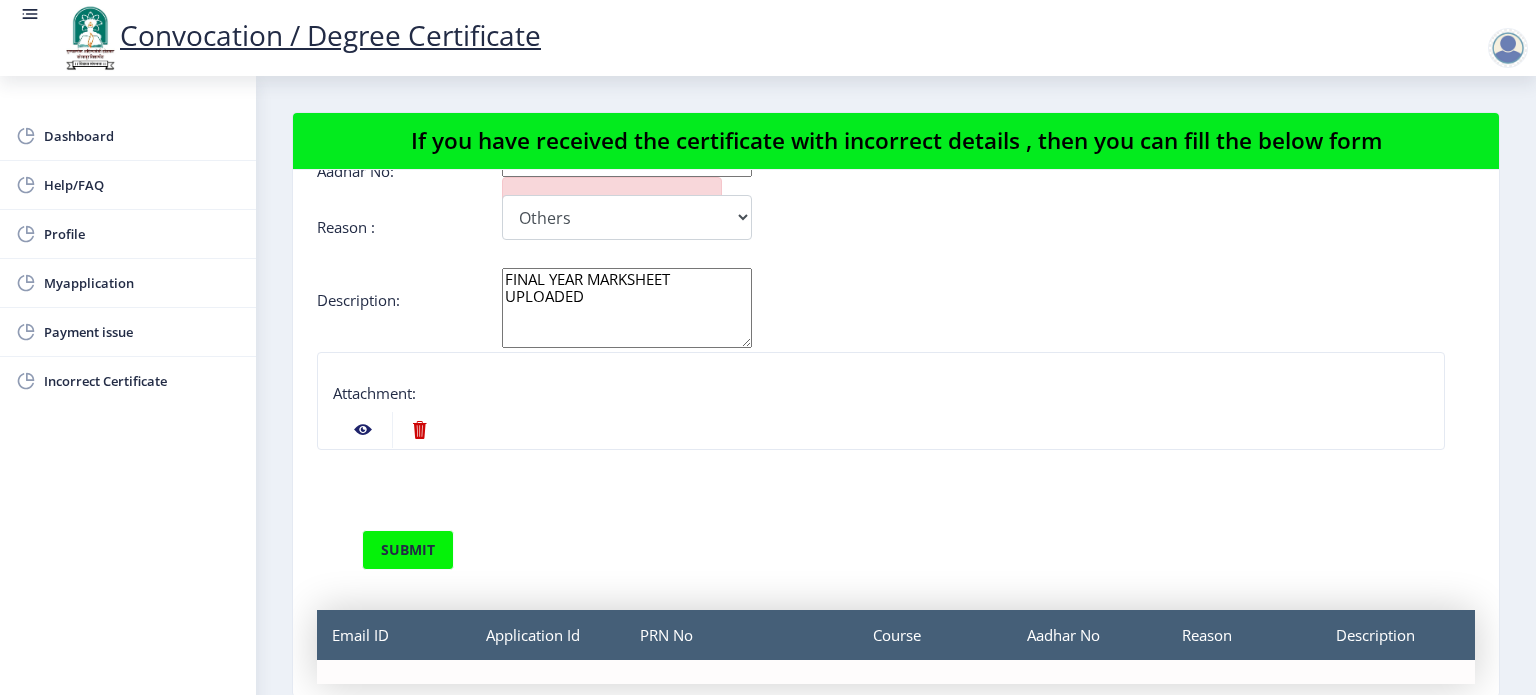type on "FINAL YEAR MARKSHEET UPLOADED" 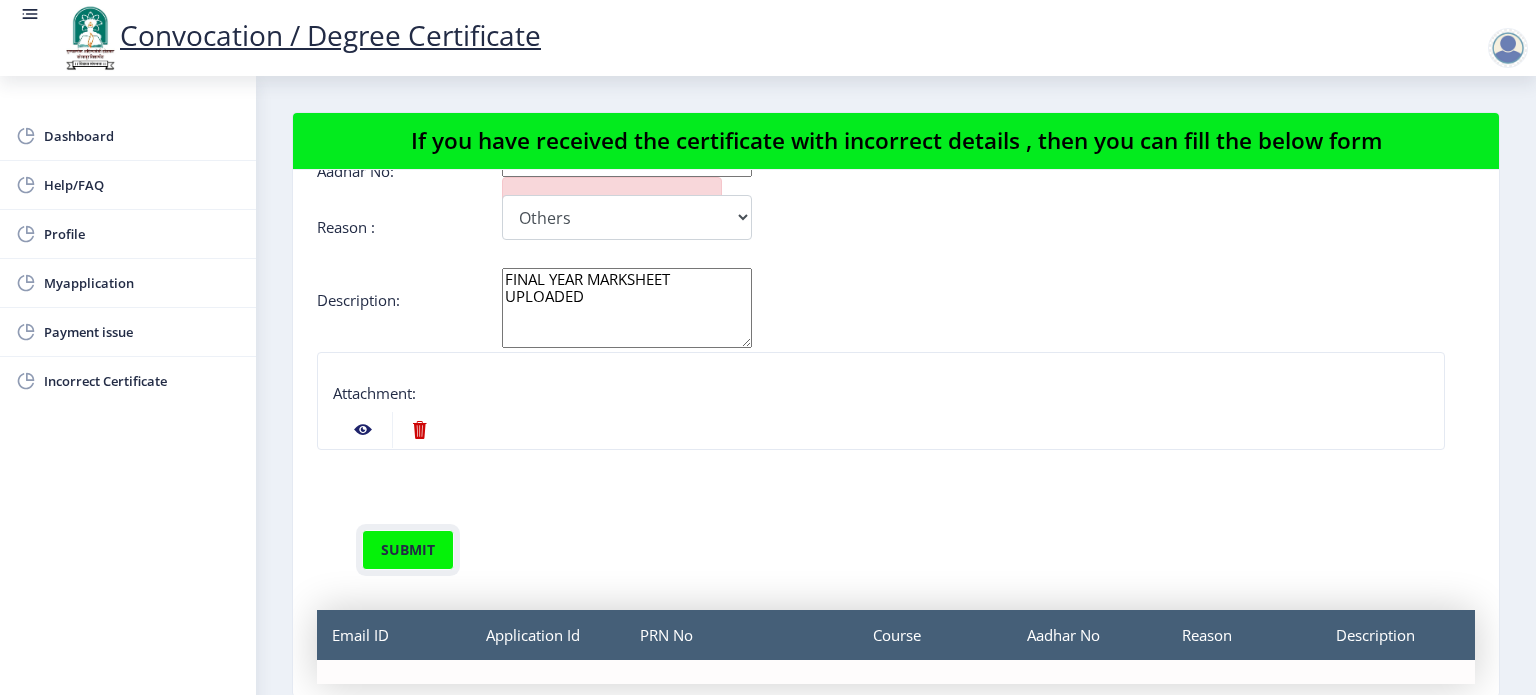 click on "submit" at bounding box center [408, 550] 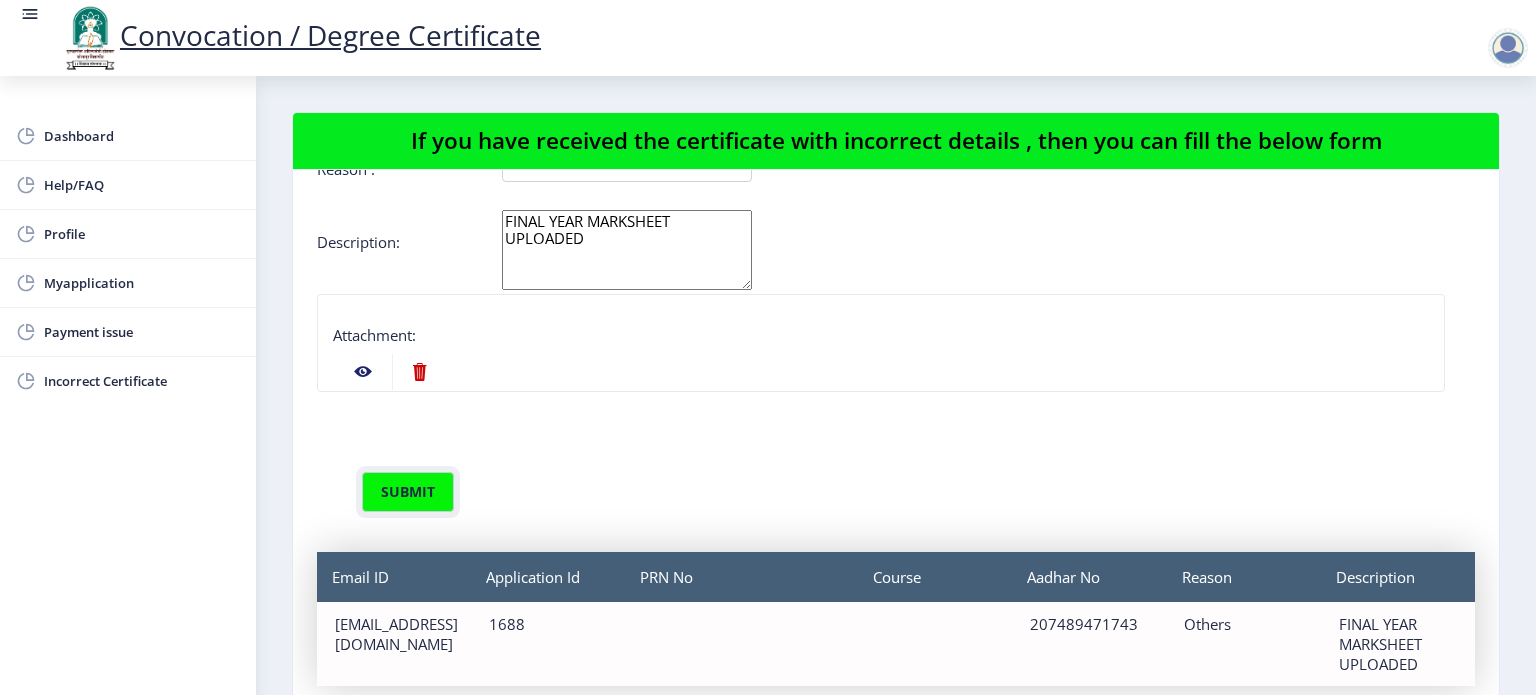 scroll, scrollTop: 308, scrollLeft: 0, axis: vertical 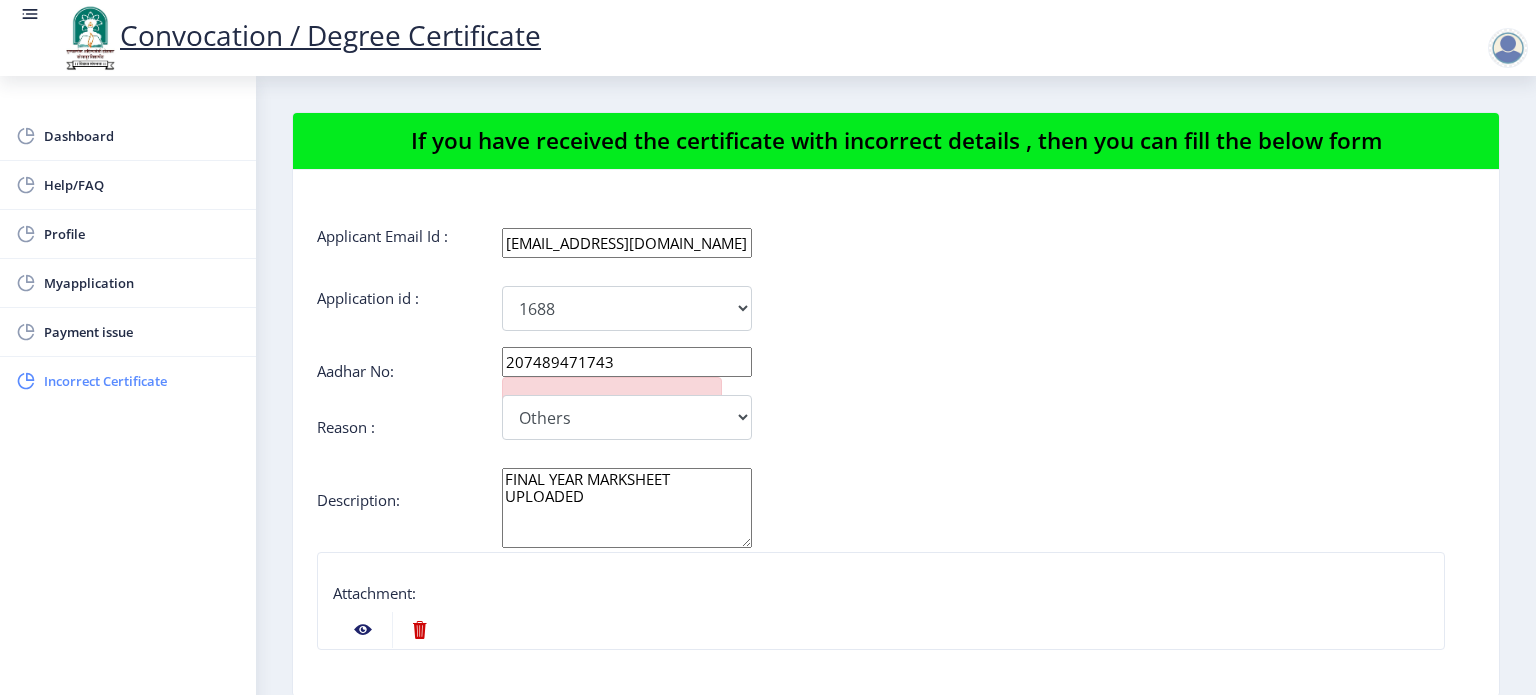 click on "Incorrect Certificate" 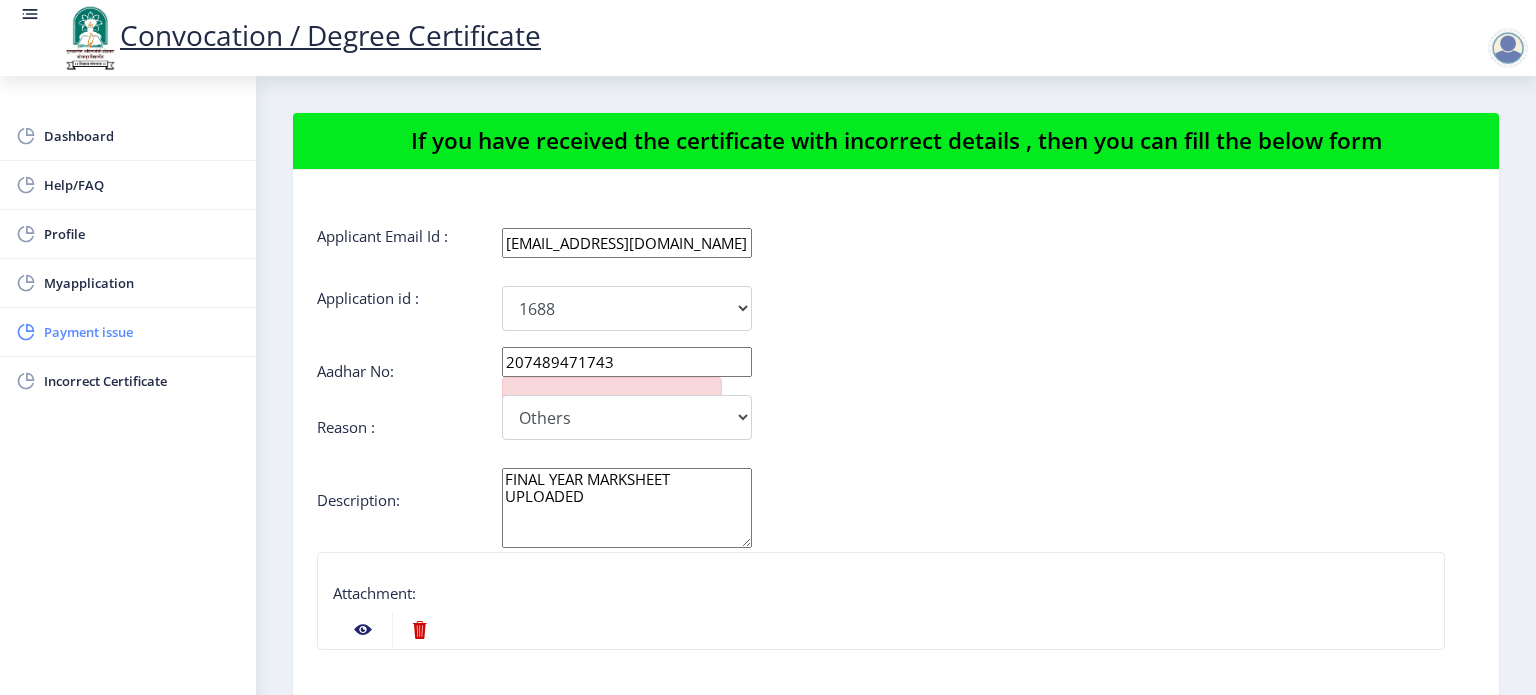 click on "Payment issue" 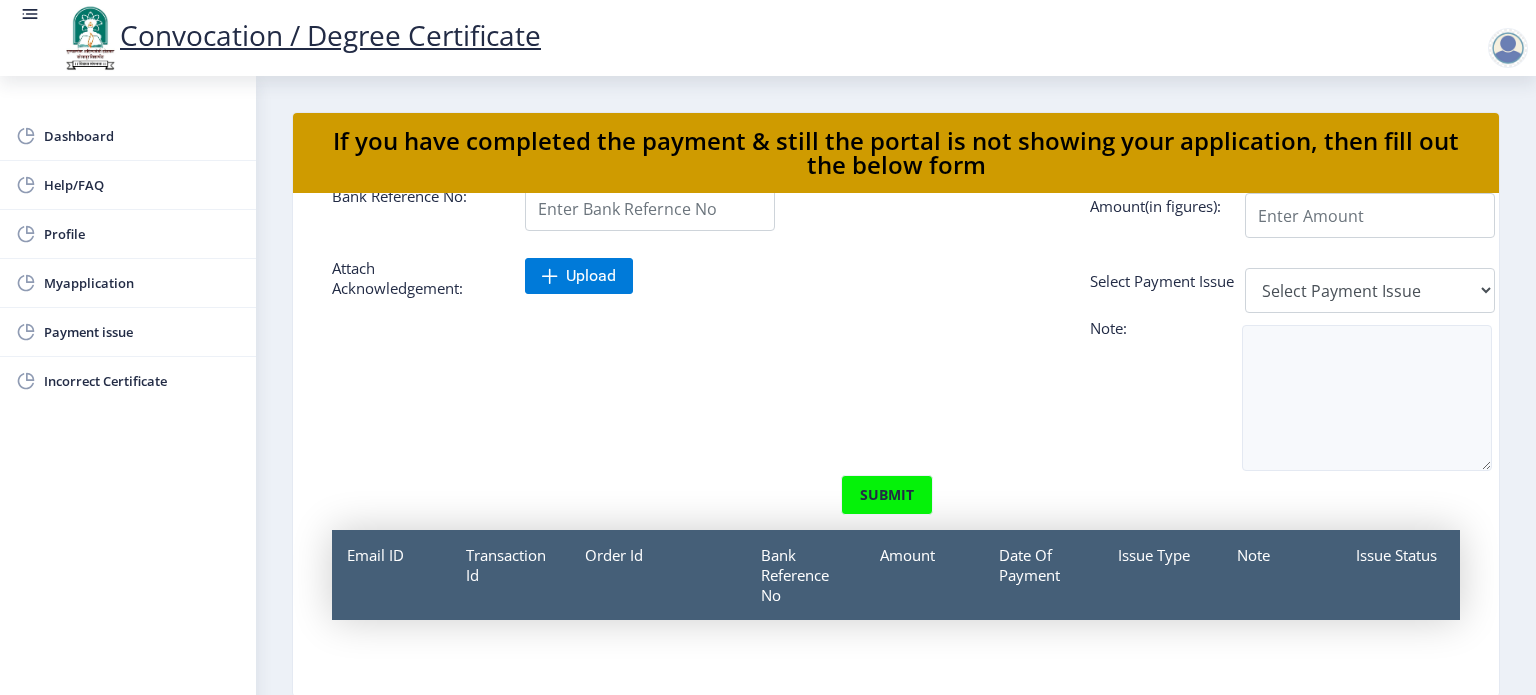 scroll, scrollTop: 0, scrollLeft: 0, axis: both 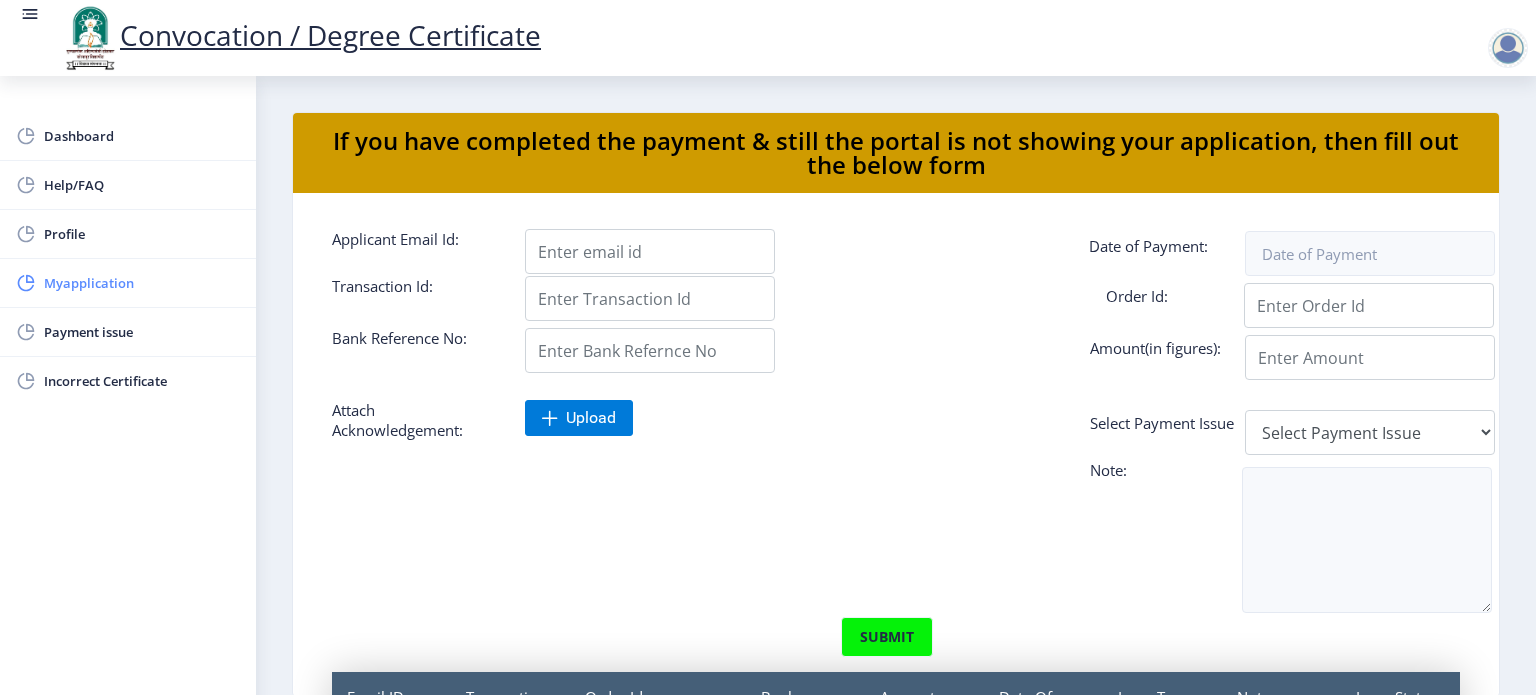 click on "Myapplication" 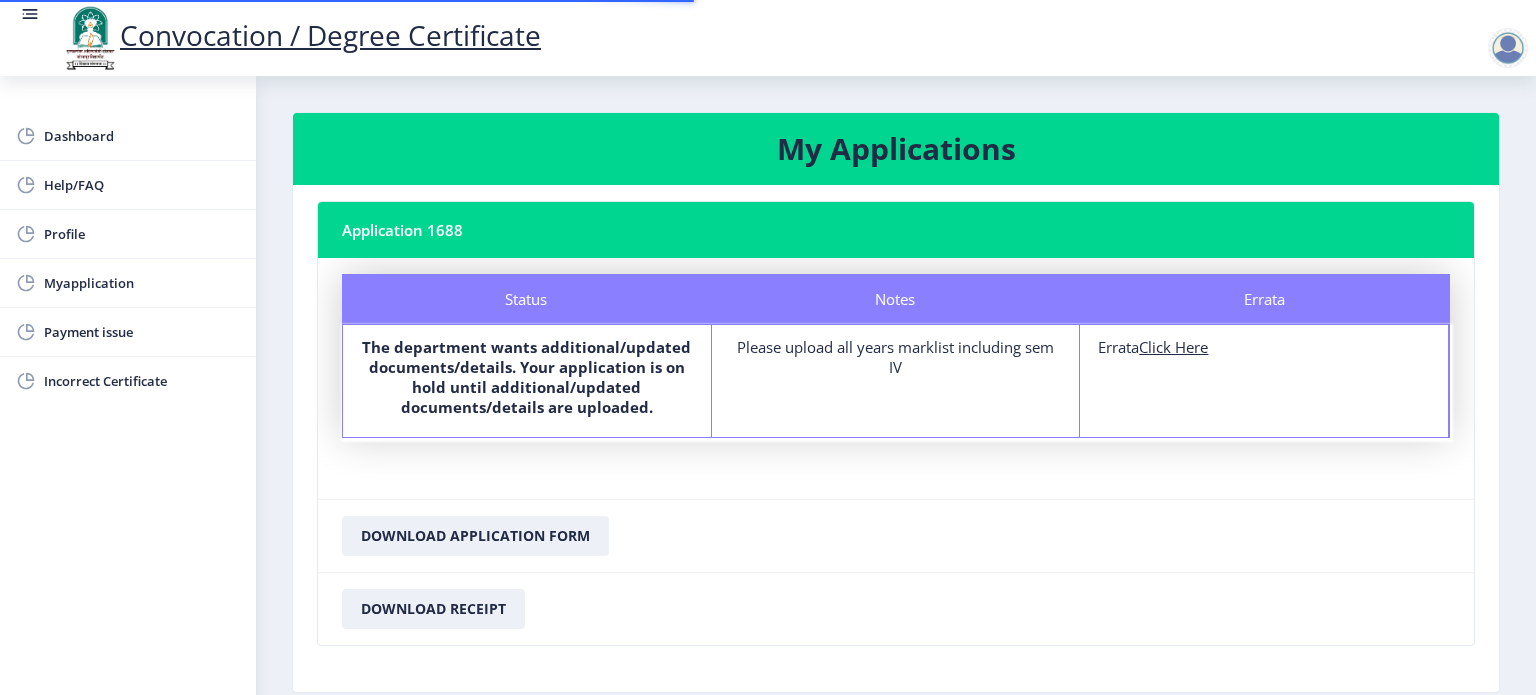 scroll, scrollTop: 98, scrollLeft: 0, axis: vertical 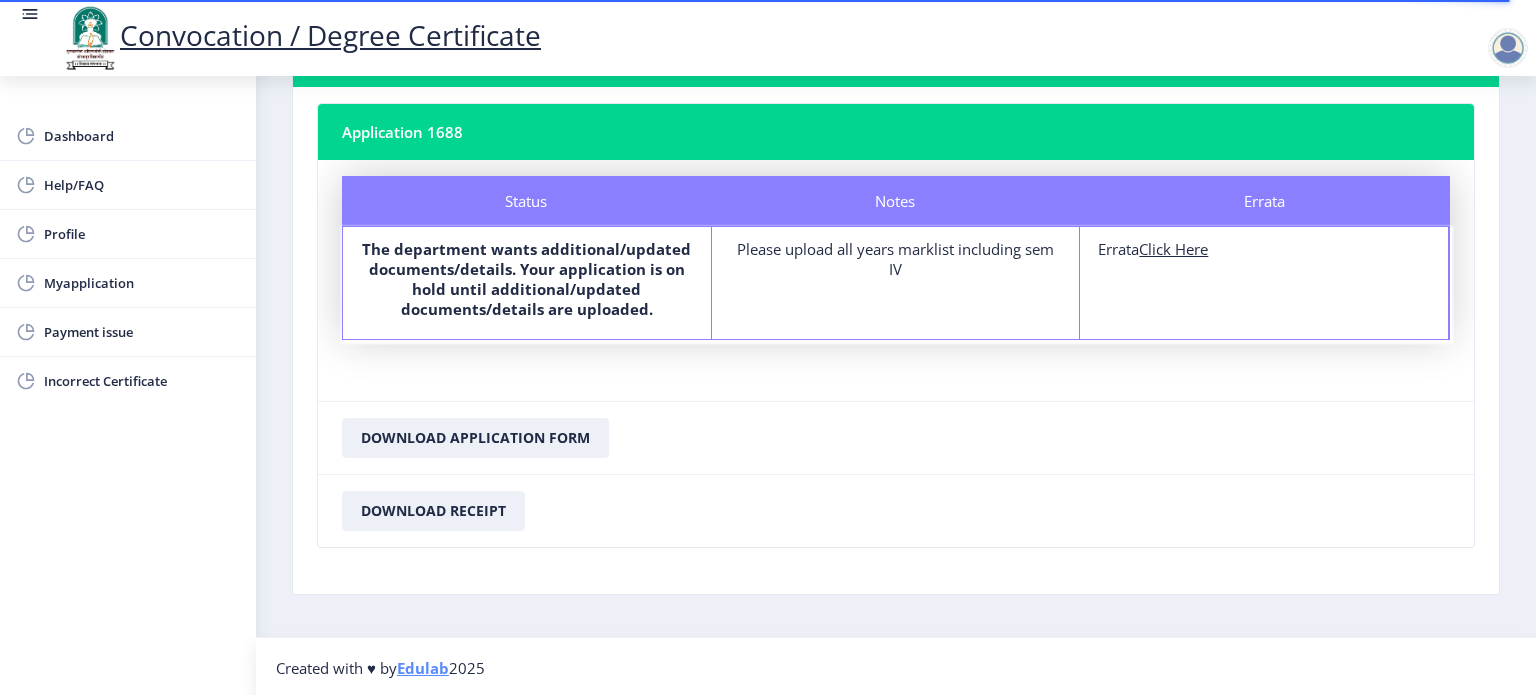 click on "Click Here" 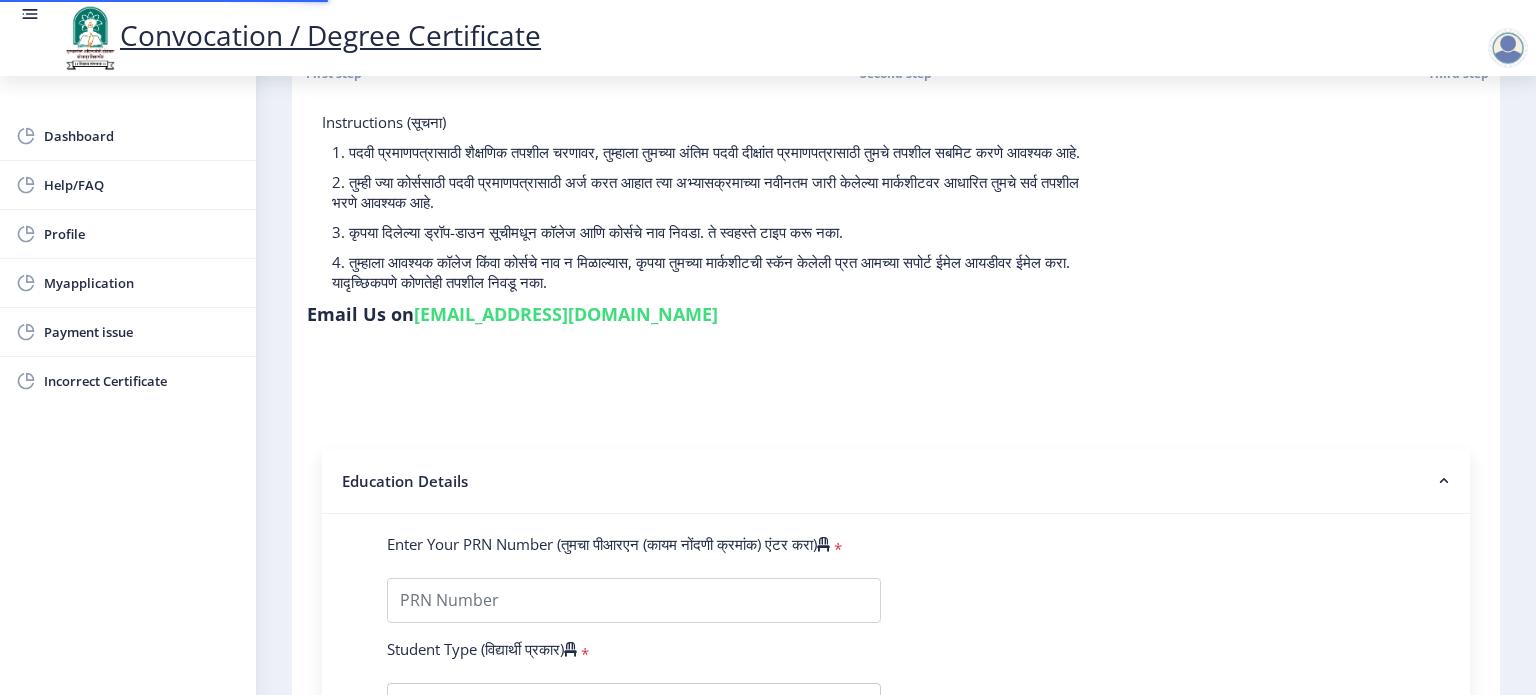 scroll, scrollTop: 0, scrollLeft: 0, axis: both 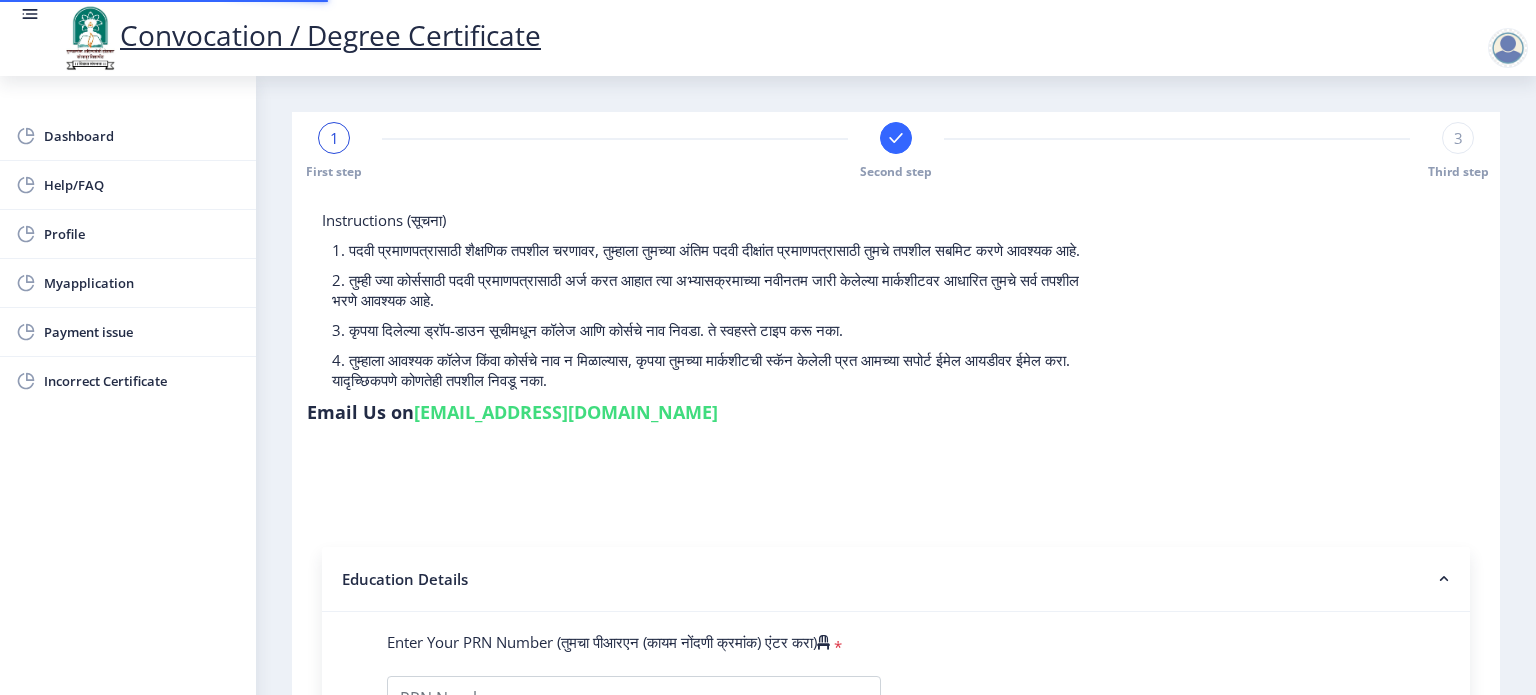 type on "2017032500037532" 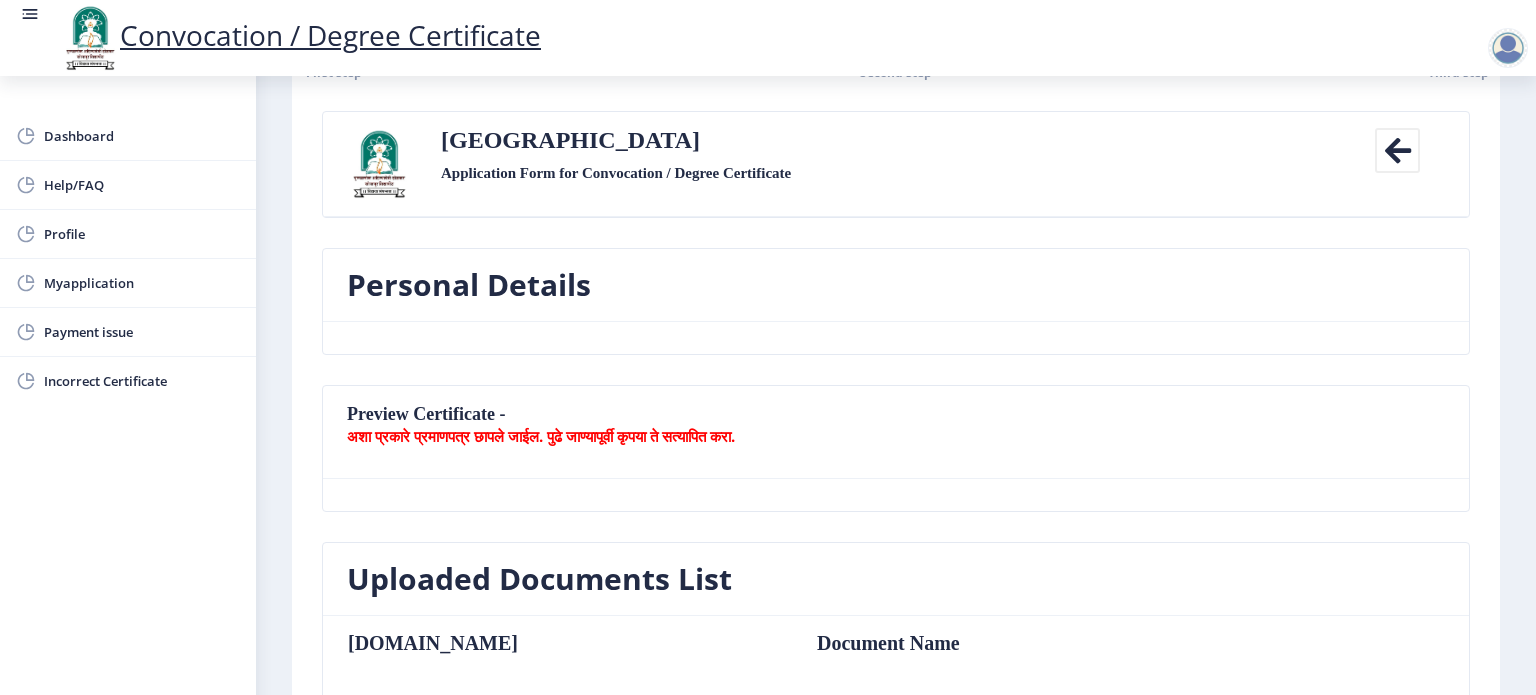 scroll, scrollTop: 0, scrollLeft: 0, axis: both 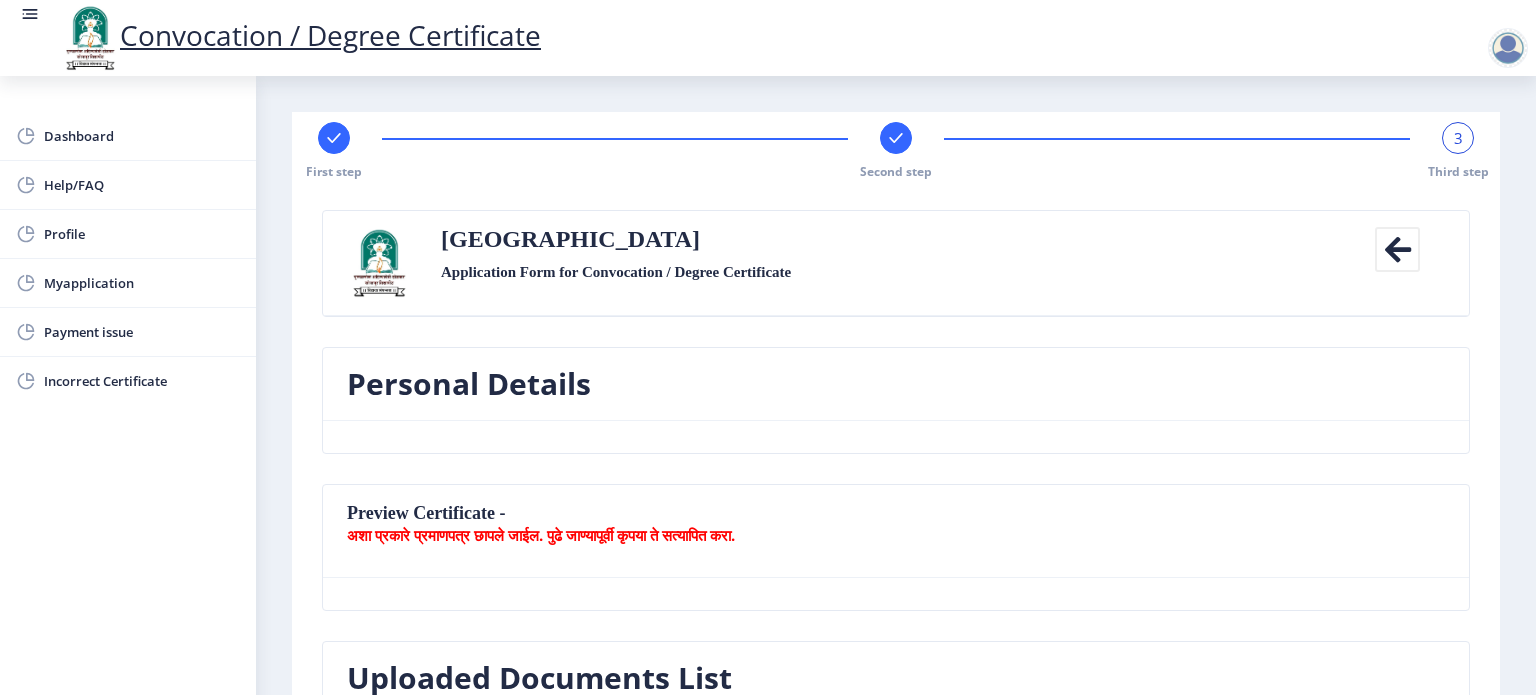 click 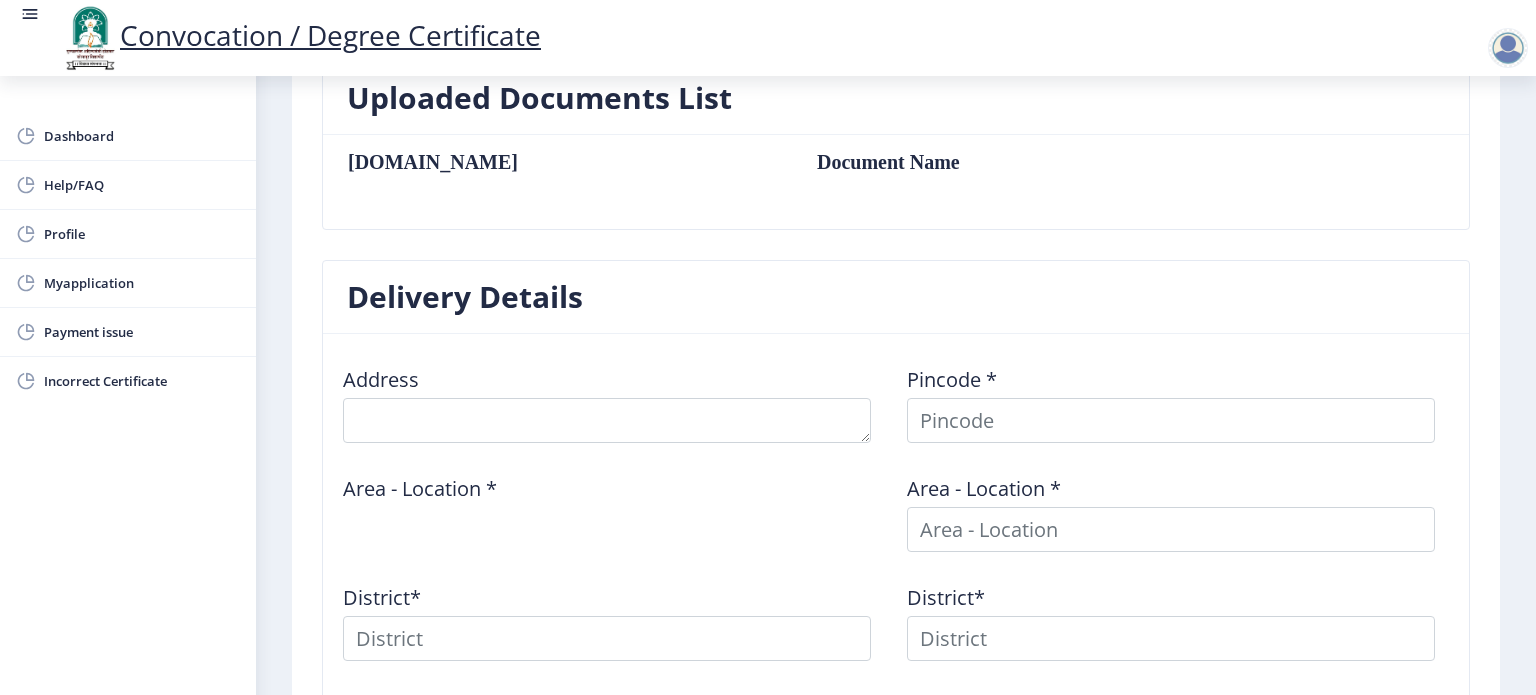 scroll, scrollTop: 800, scrollLeft: 0, axis: vertical 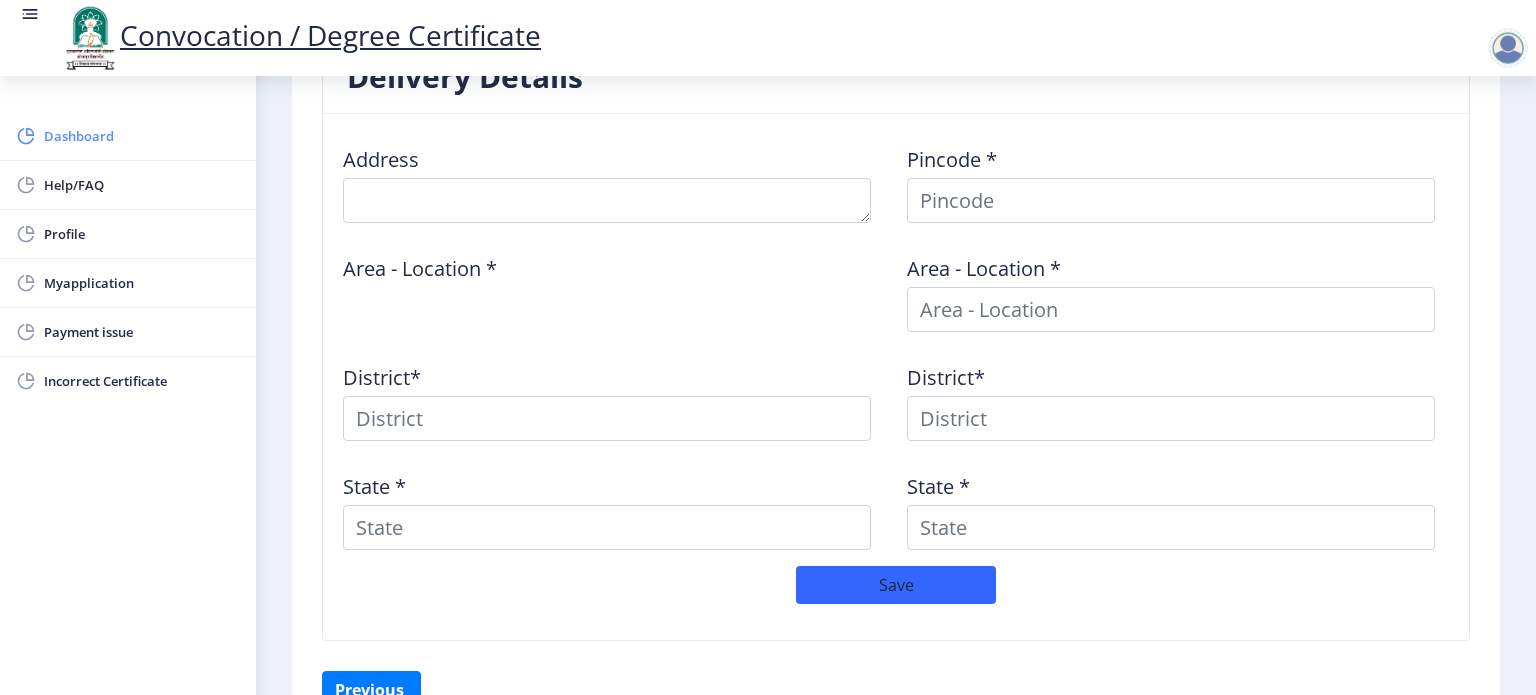 click on "Dashboard" 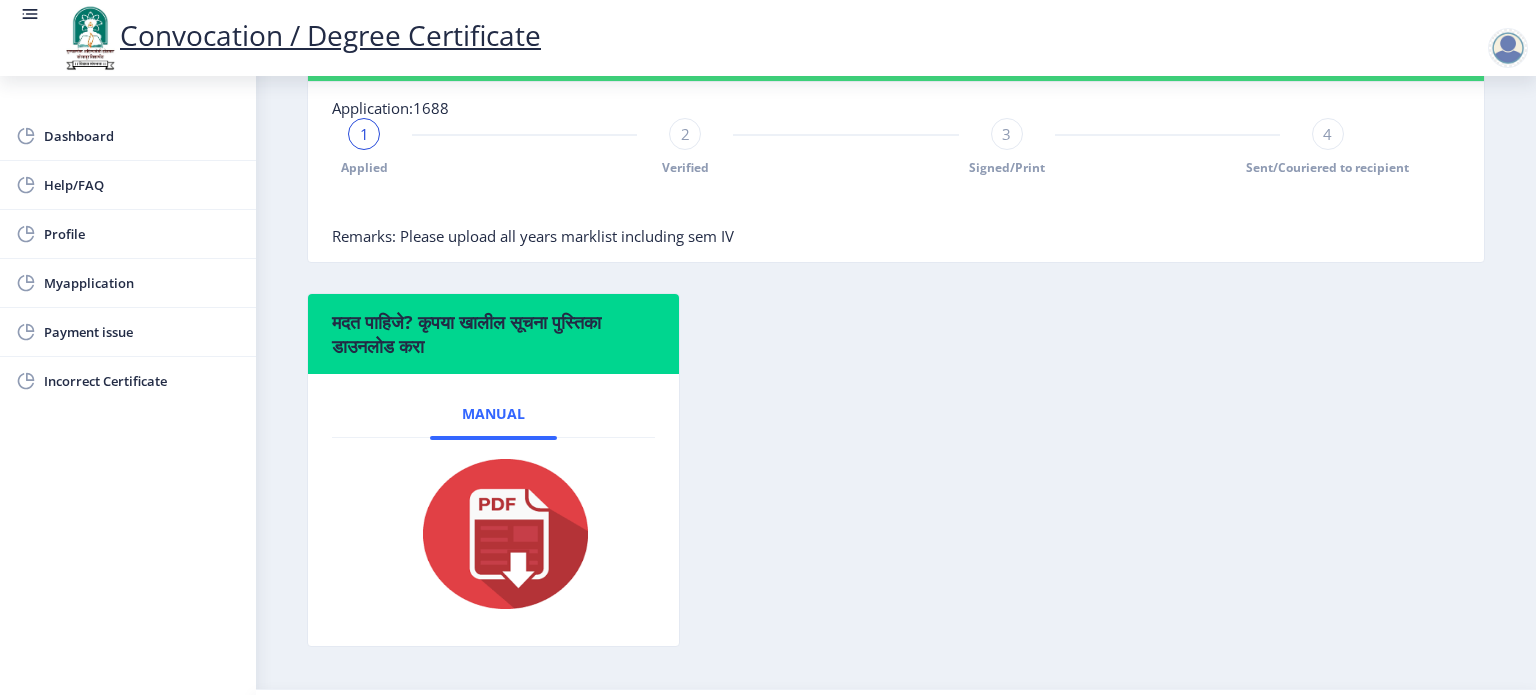 scroll, scrollTop: 572, scrollLeft: 0, axis: vertical 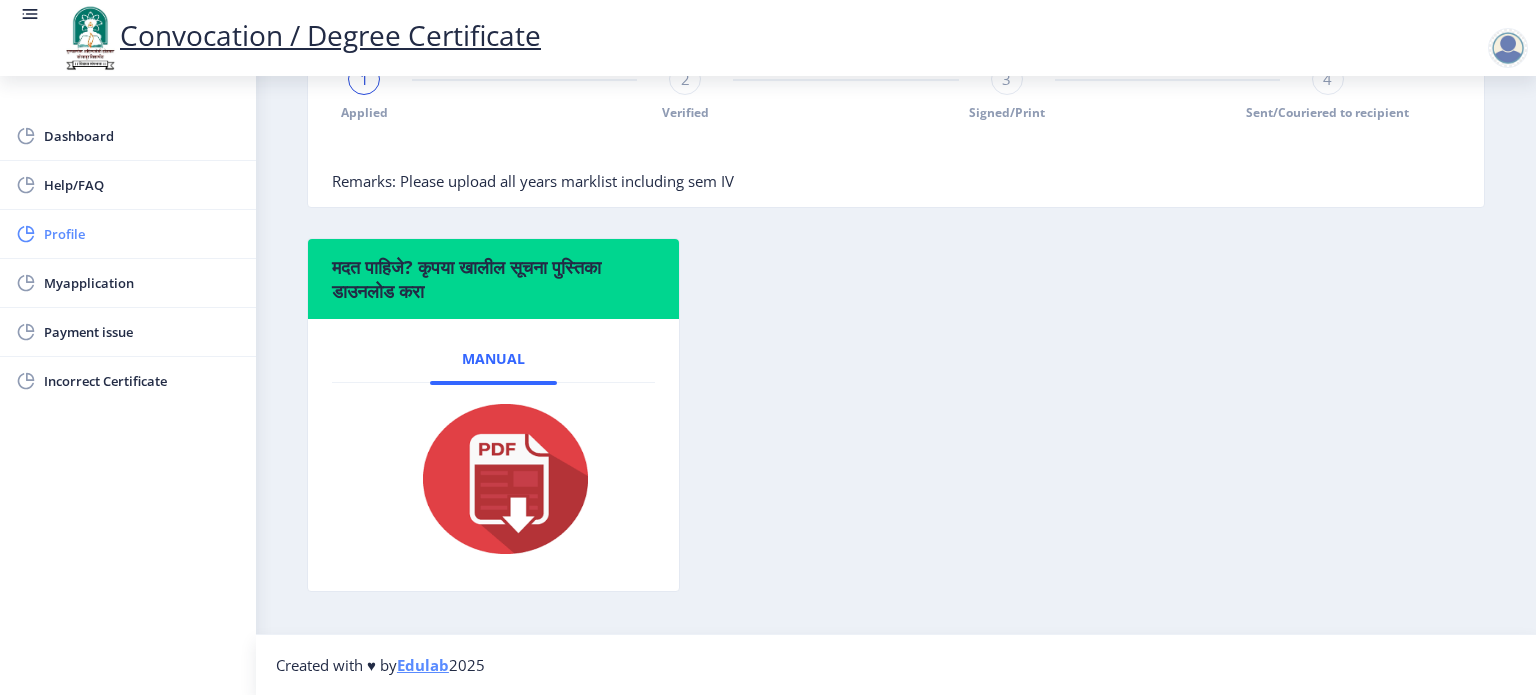 click on "Profile" 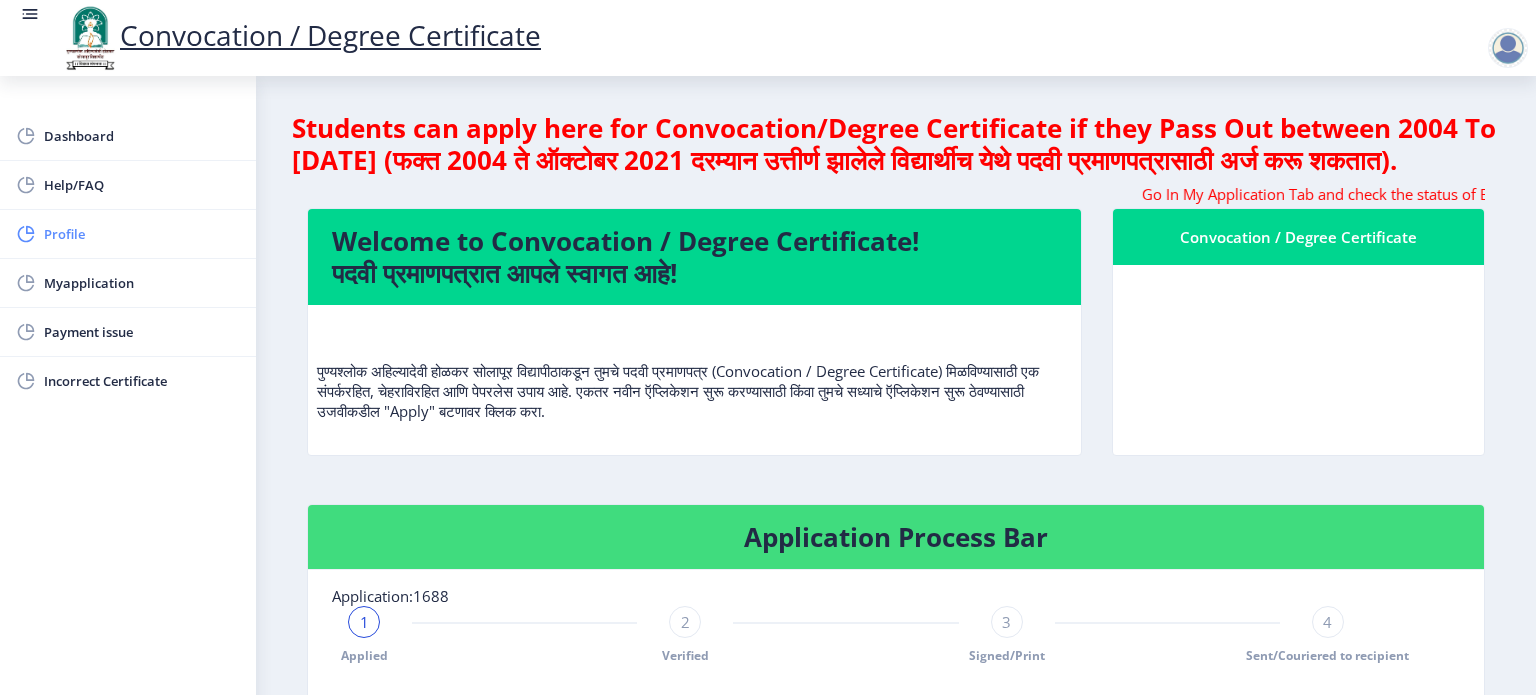select on "[DEMOGRAPHIC_DATA]" 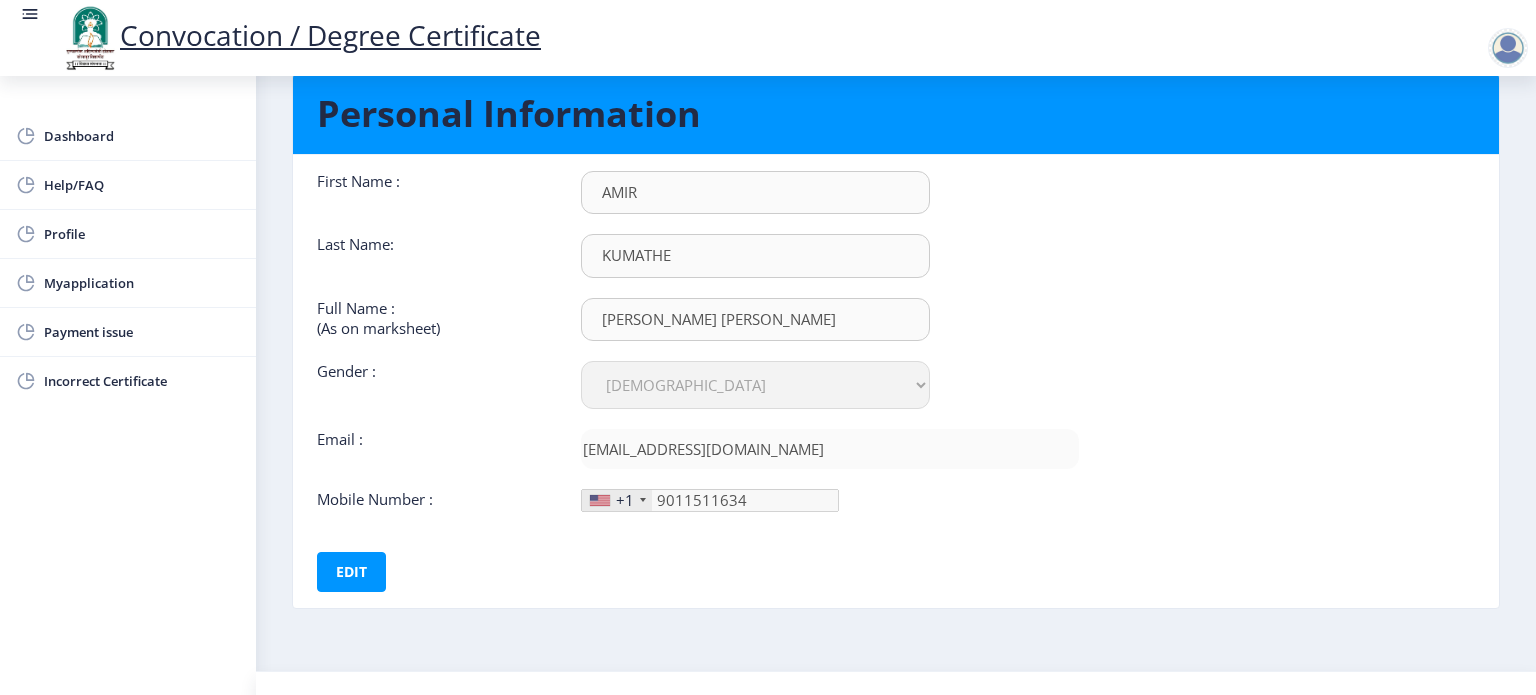 scroll, scrollTop: 92, scrollLeft: 0, axis: vertical 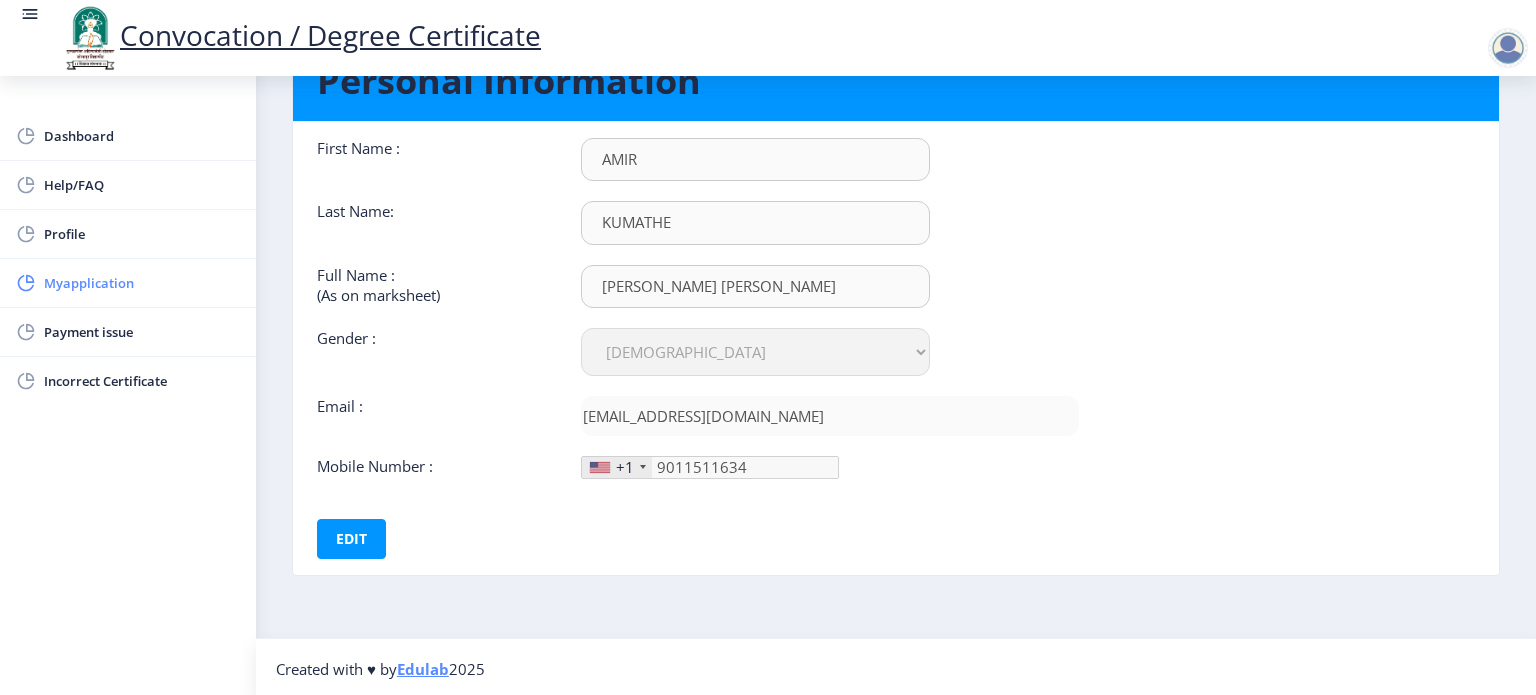 click on "Myapplication" 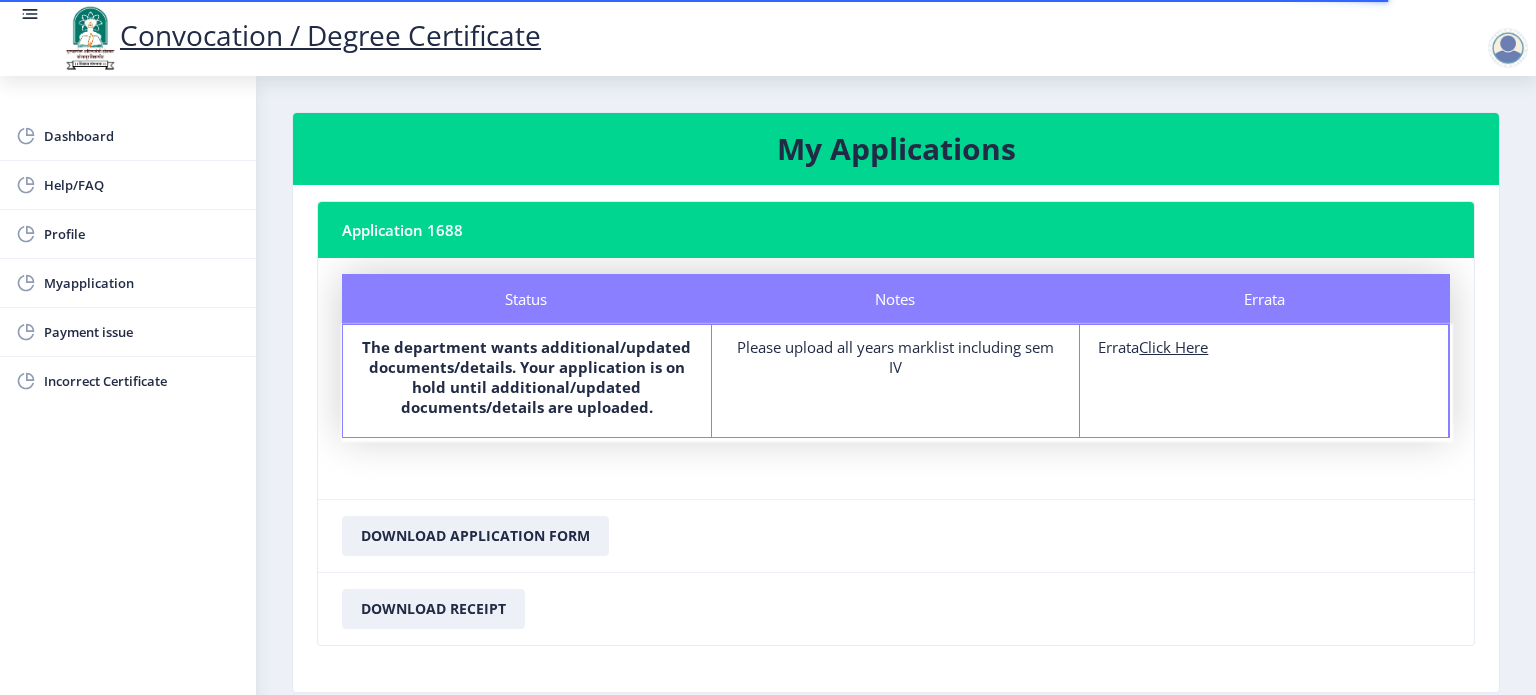 click 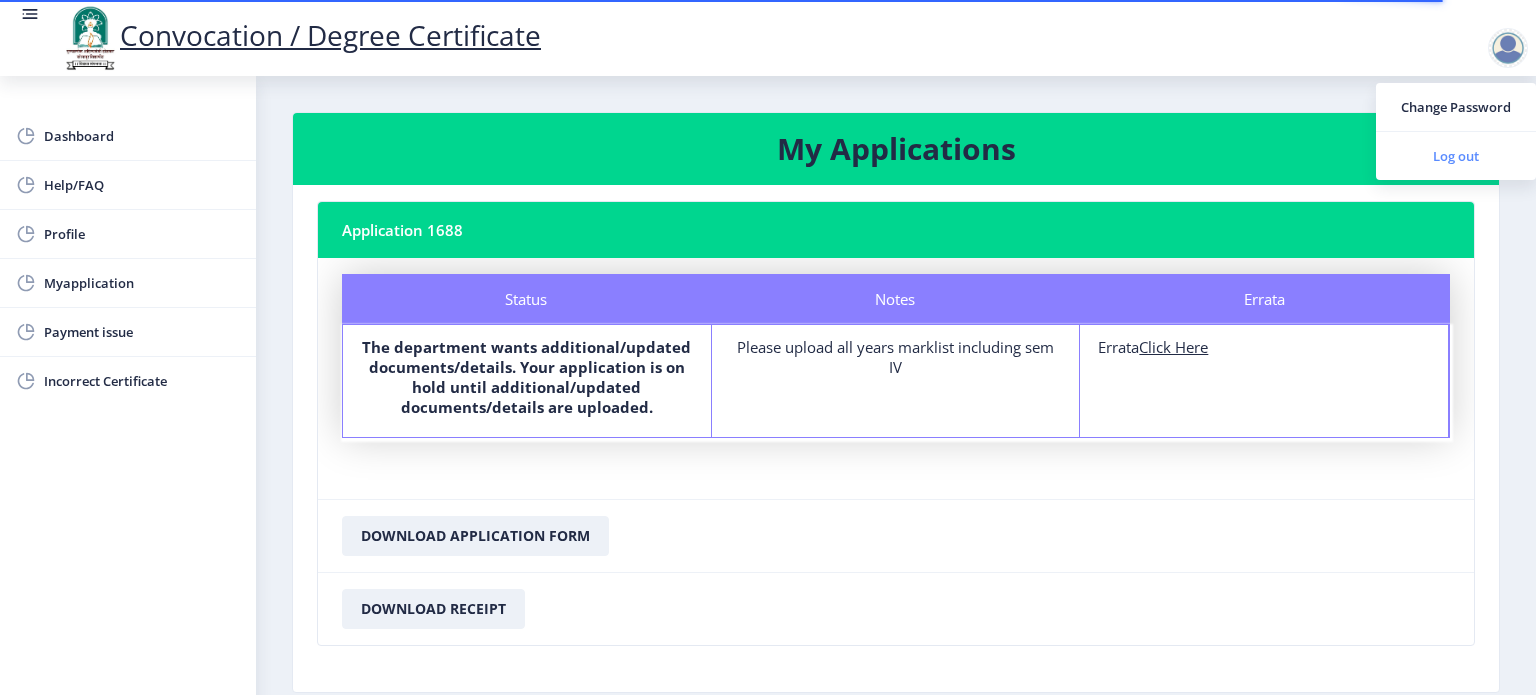 click on "Log out" at bounding box center [1456, 156] 